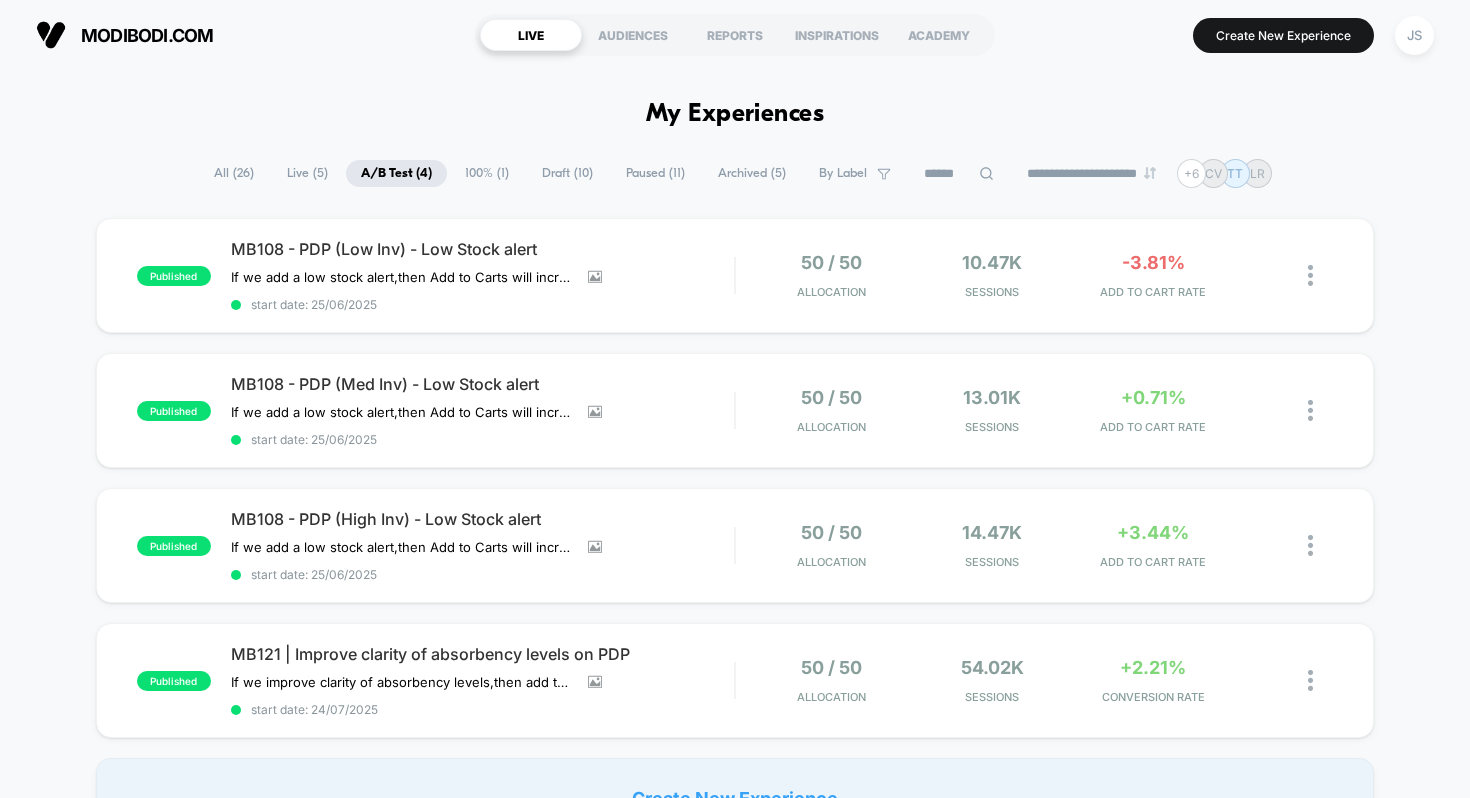 select on "*" 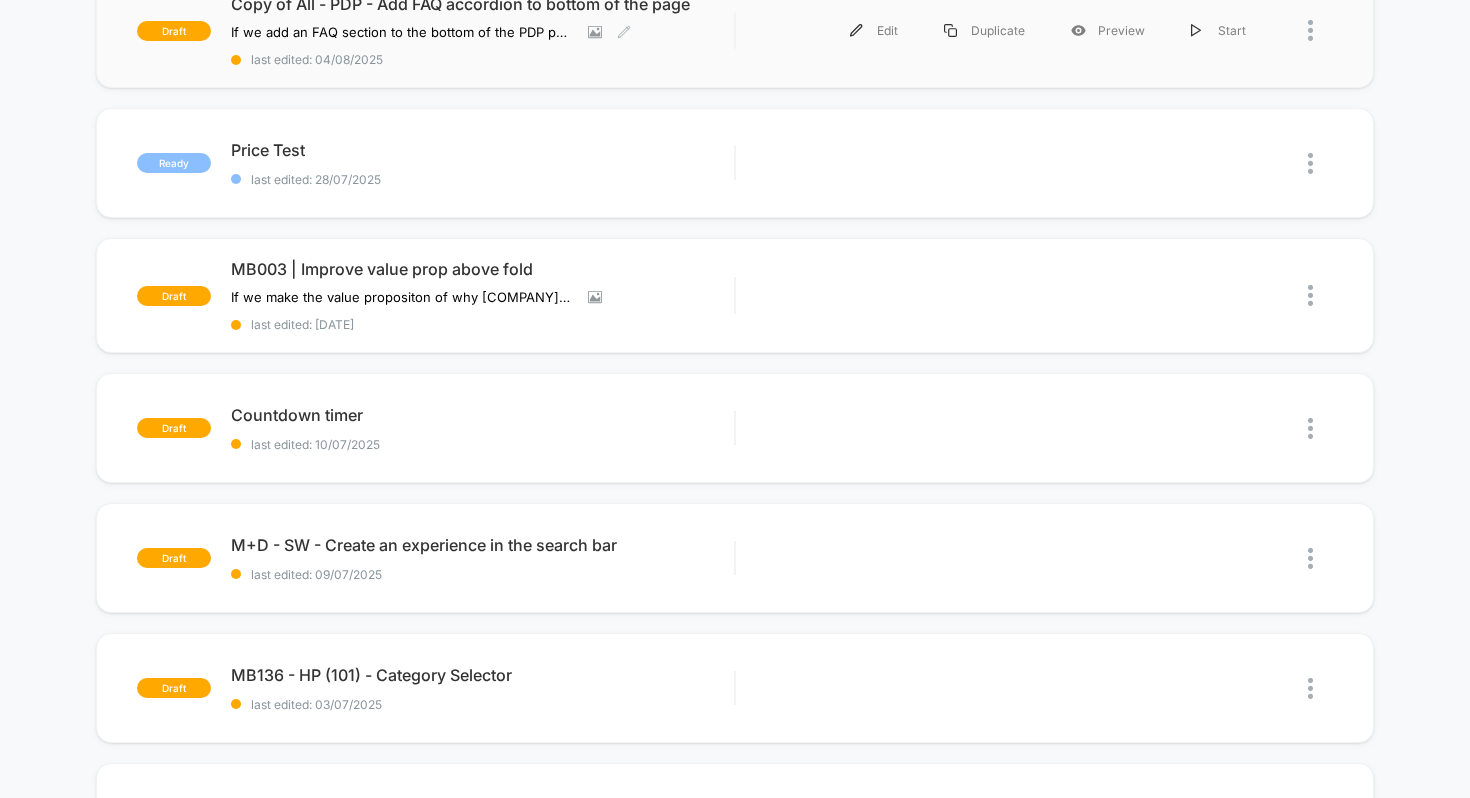scroll, scrollTop: 247, scrollLeft: 0, axis: vertical 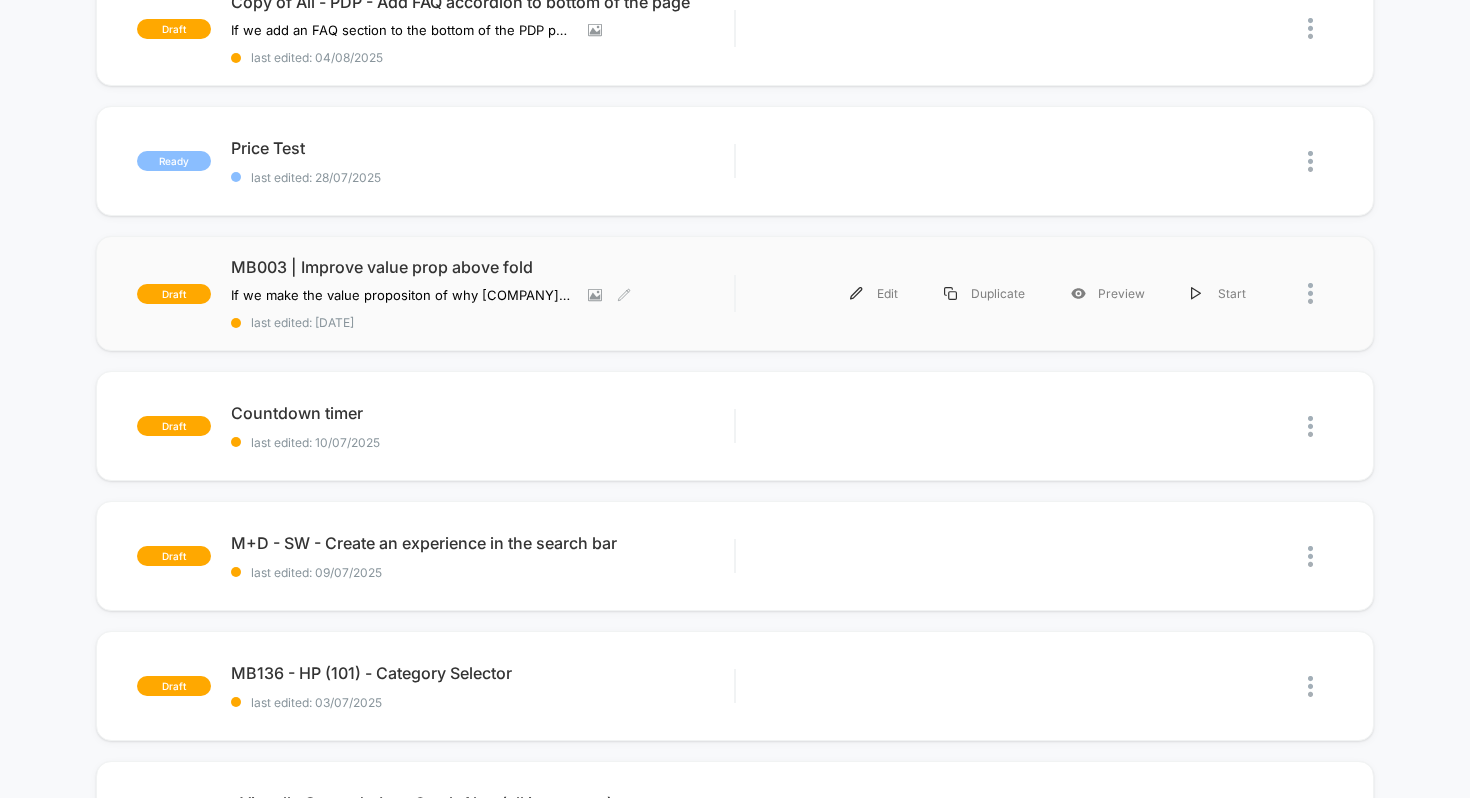 click on "MB003 | Improve value prop above fold" at bounding box center (483, 267) 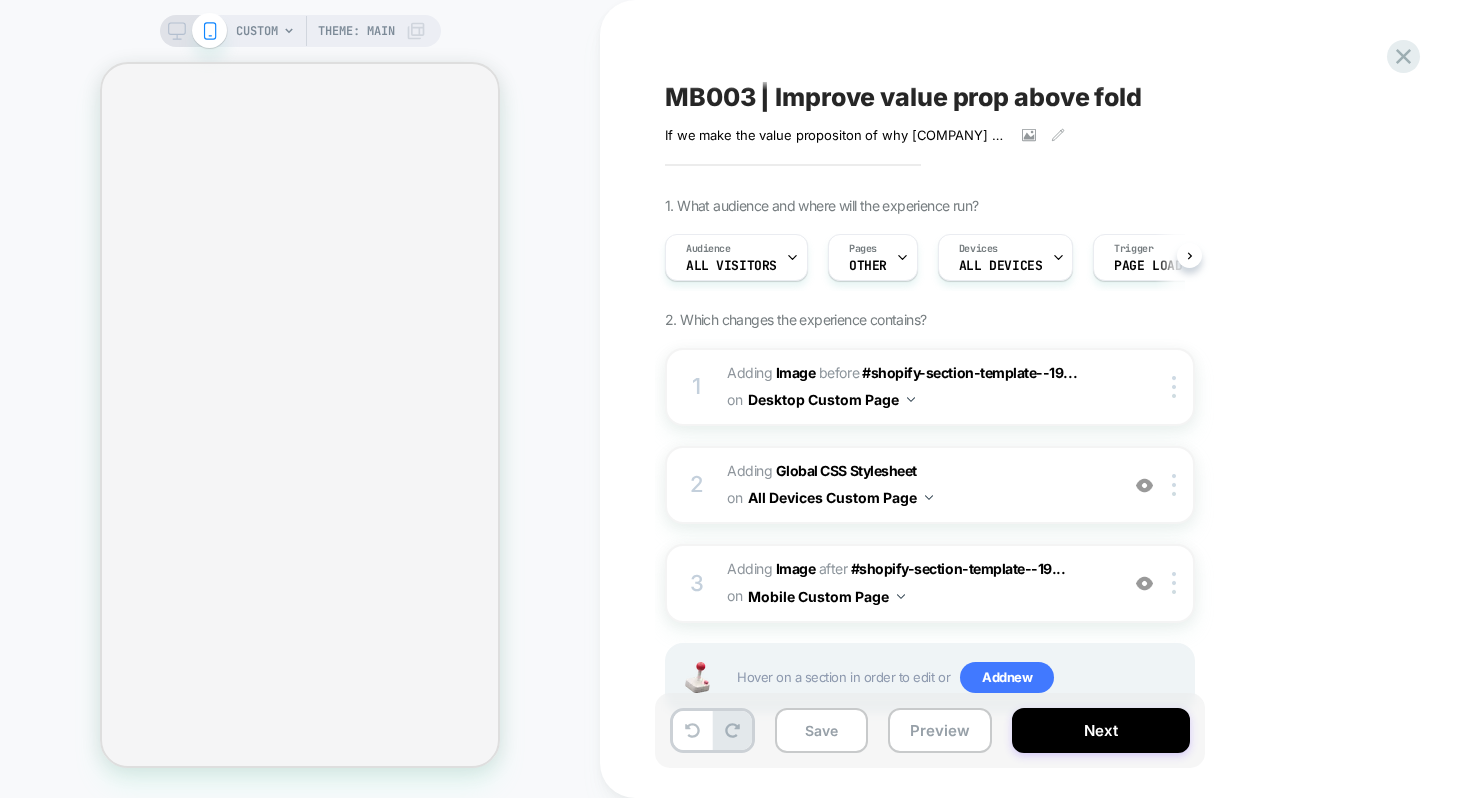 scroll, scrollTop: 0, scrollLeft: 1, axis: horizontal 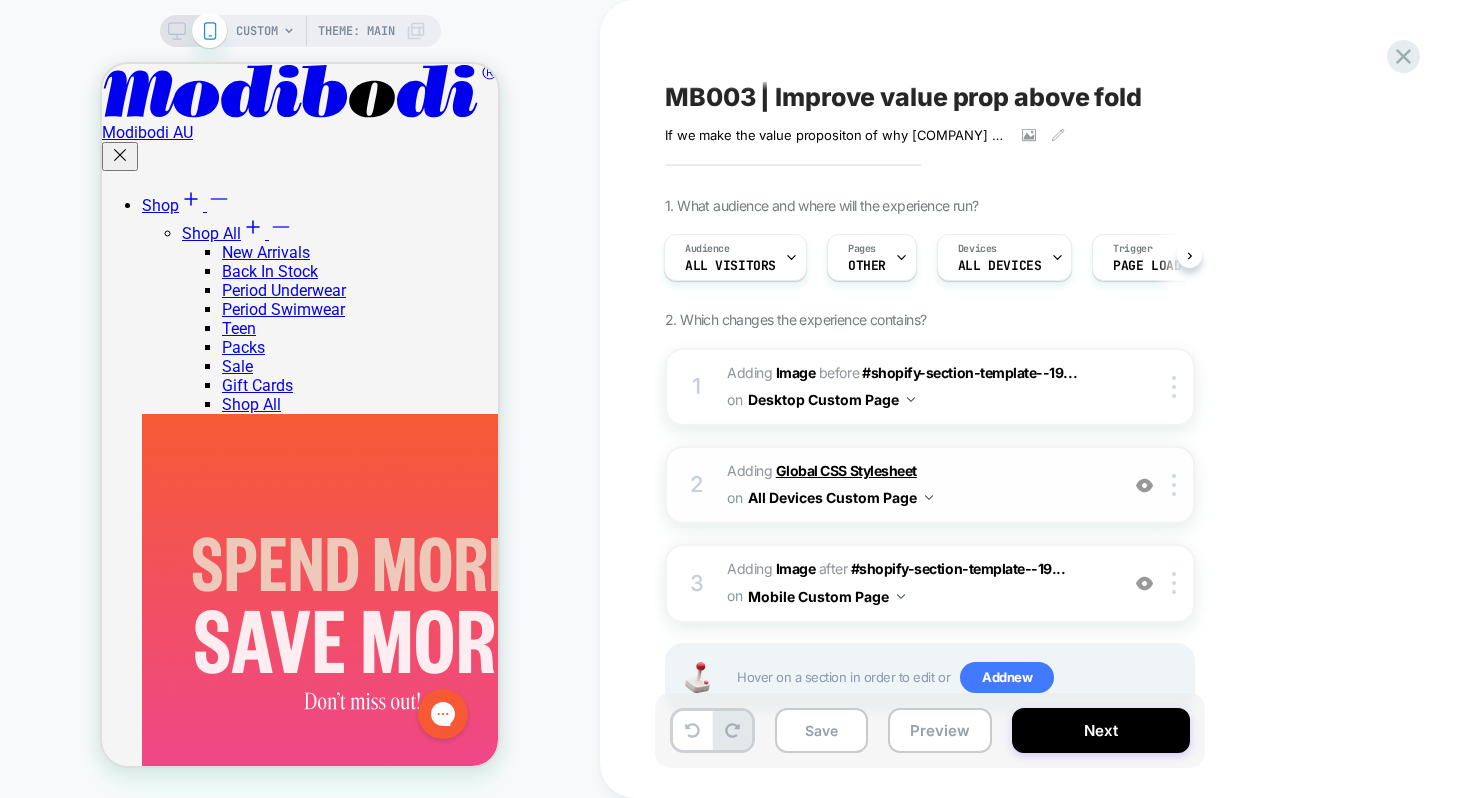 click on "Global CSS Stylesheet" at bounding box center [846, 470] 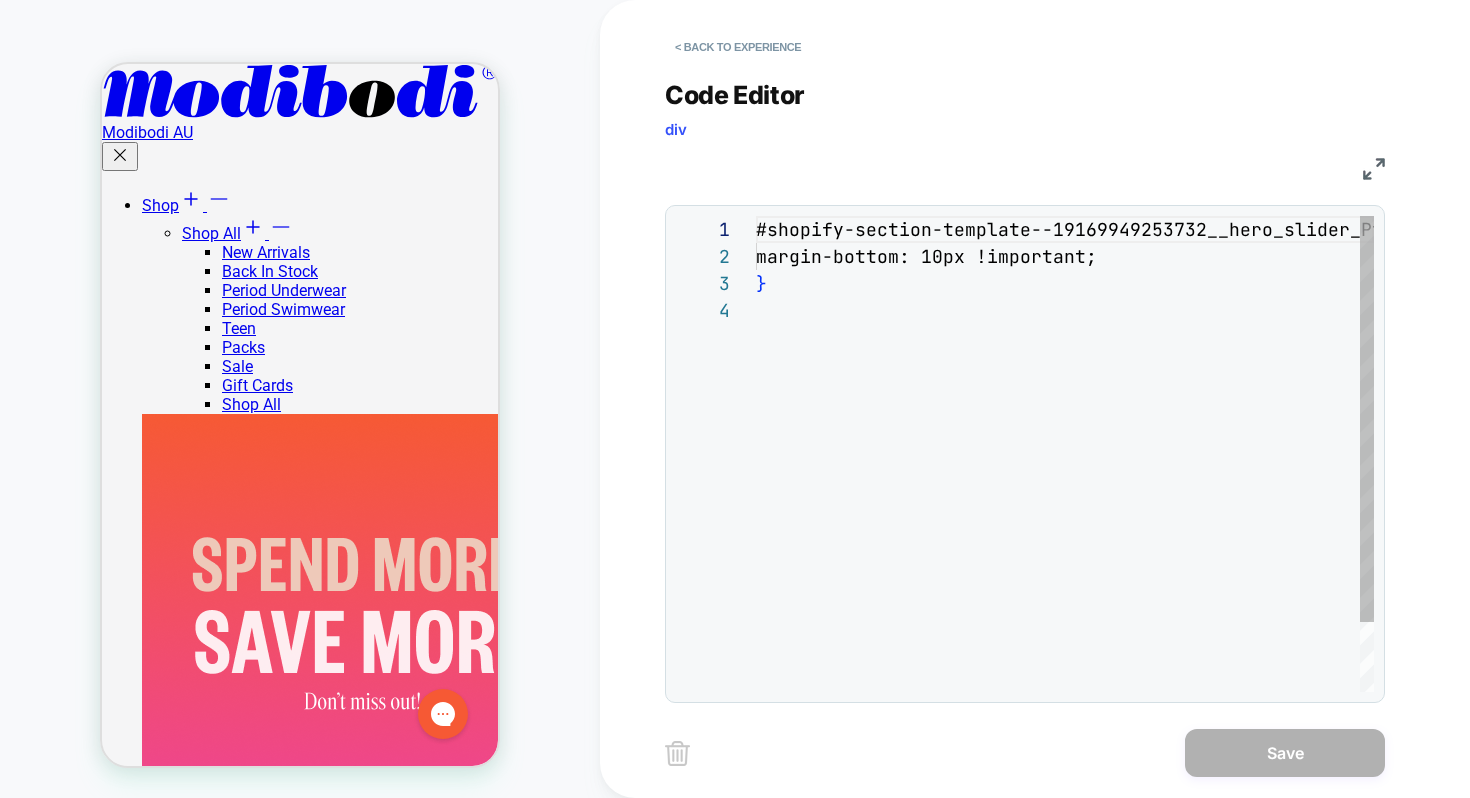 scroll, scrollTop: 81, scrollLeft: 0, axis: vertical 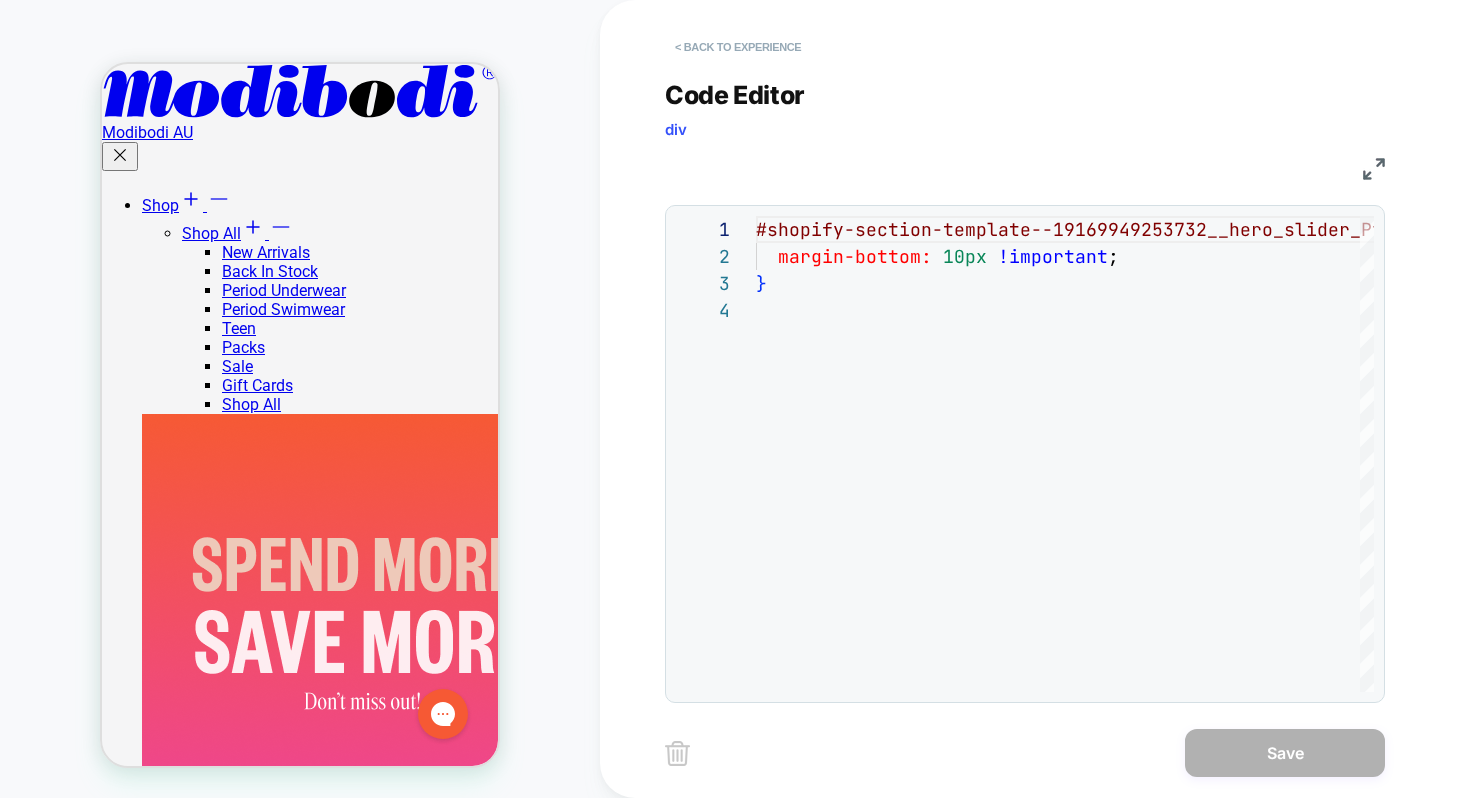 click on "< Back to experience" at bounding box center [738, 47] 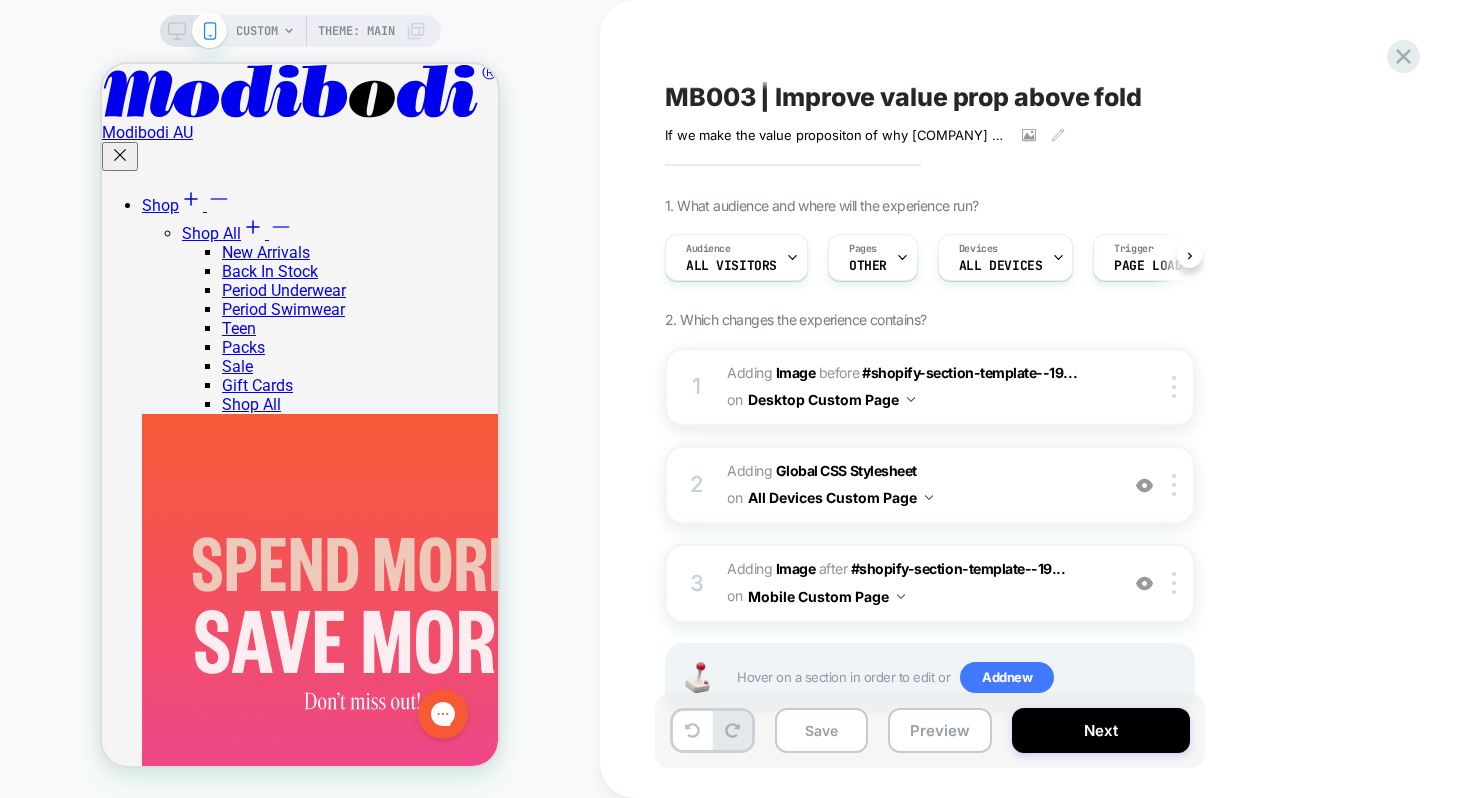scroll, scrollTop: 0, scrollLeft: 1, axis: horizontal 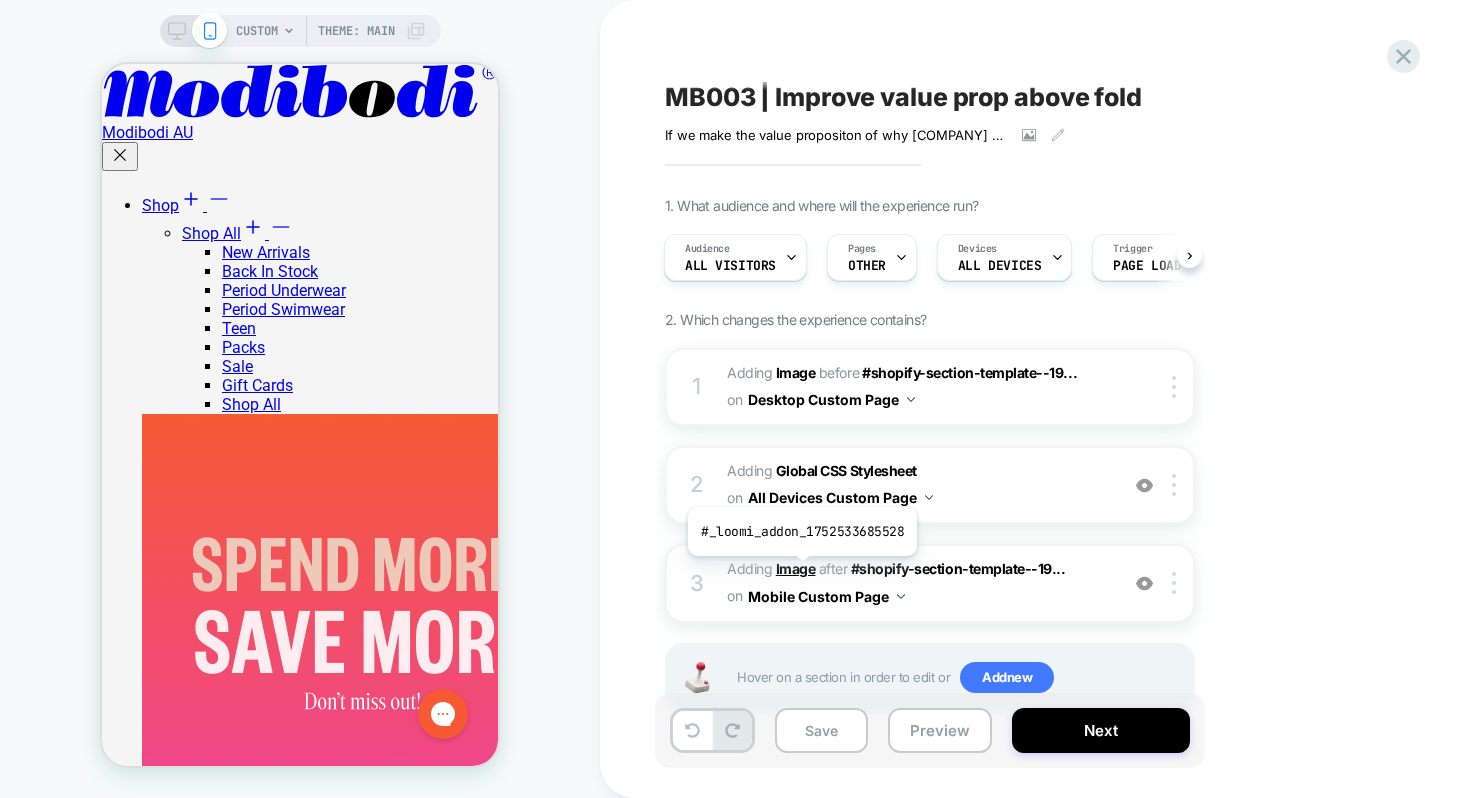 click on "Image" at bounding box center [796, 568] 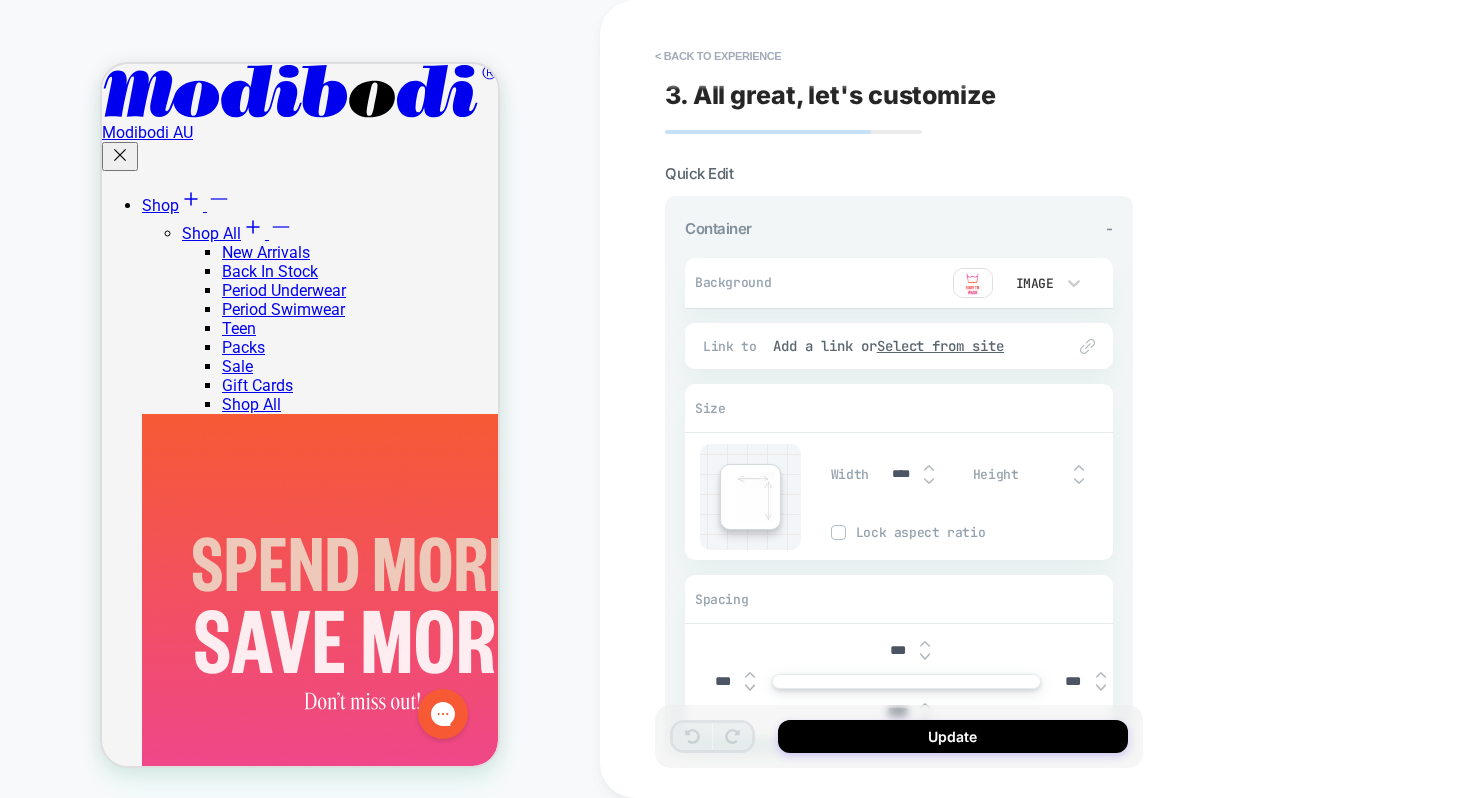 click at bounding box center (973, 283) 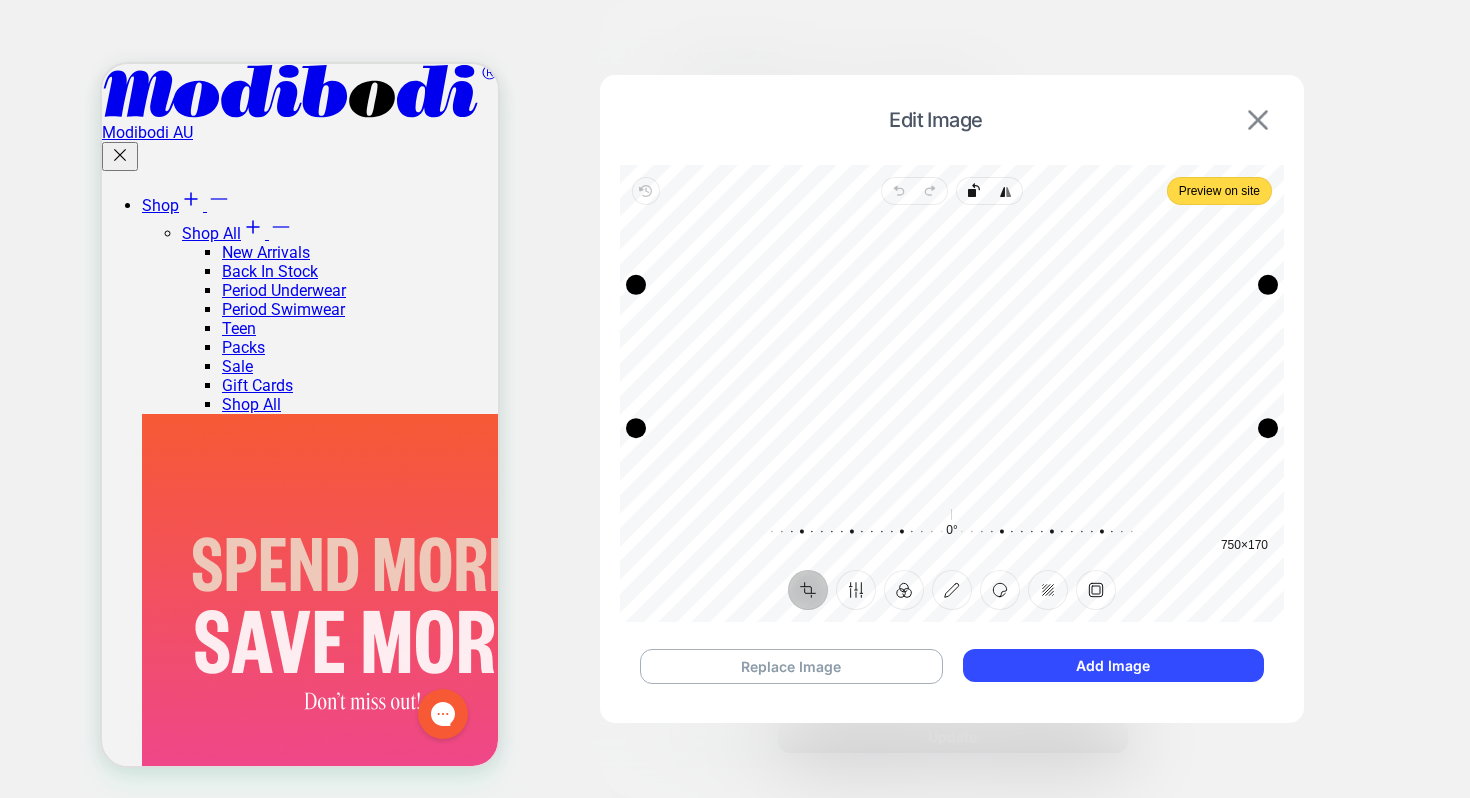 click at bounding box center [1258, 120] 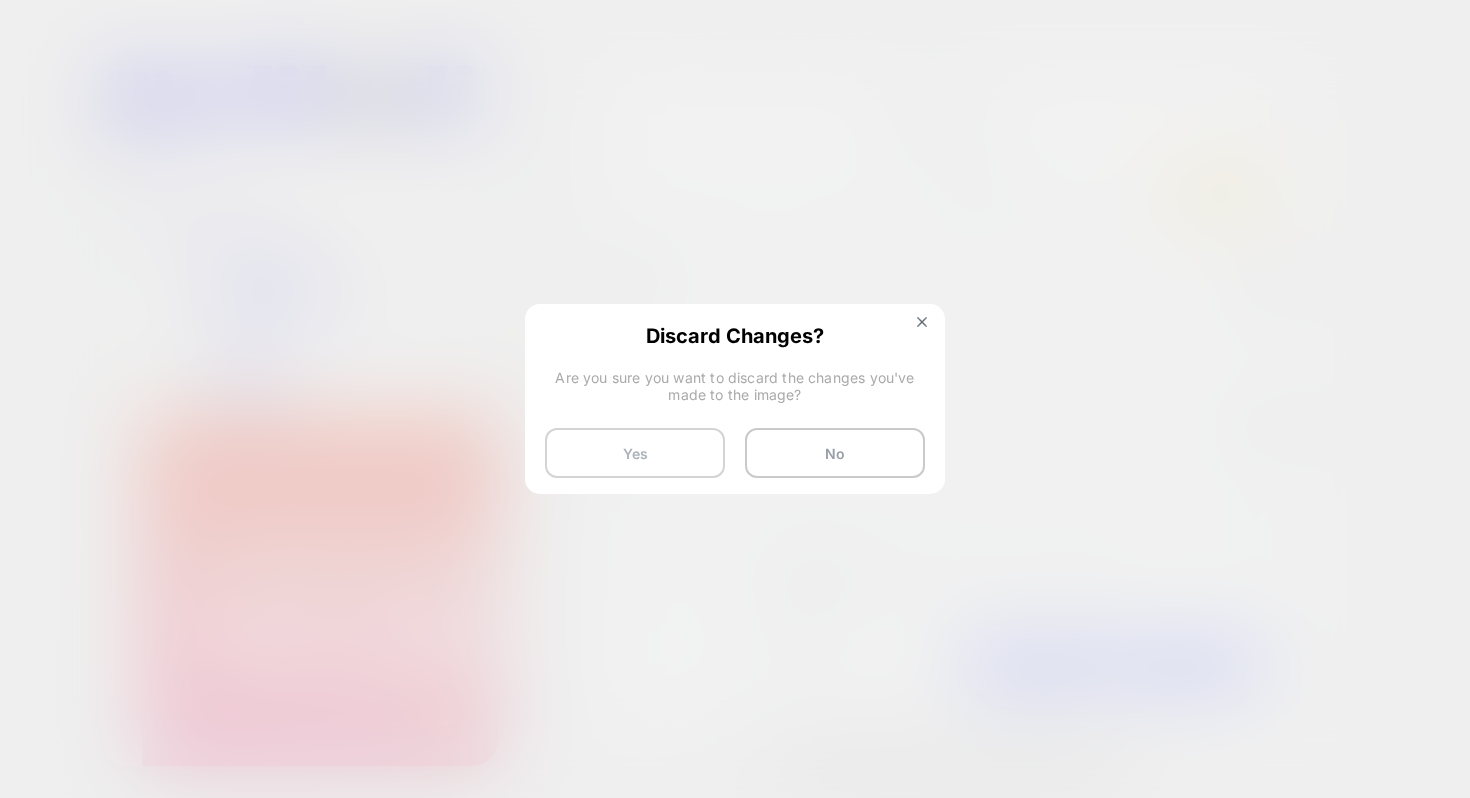 click on "Yes" at bounding box center (635, 453) 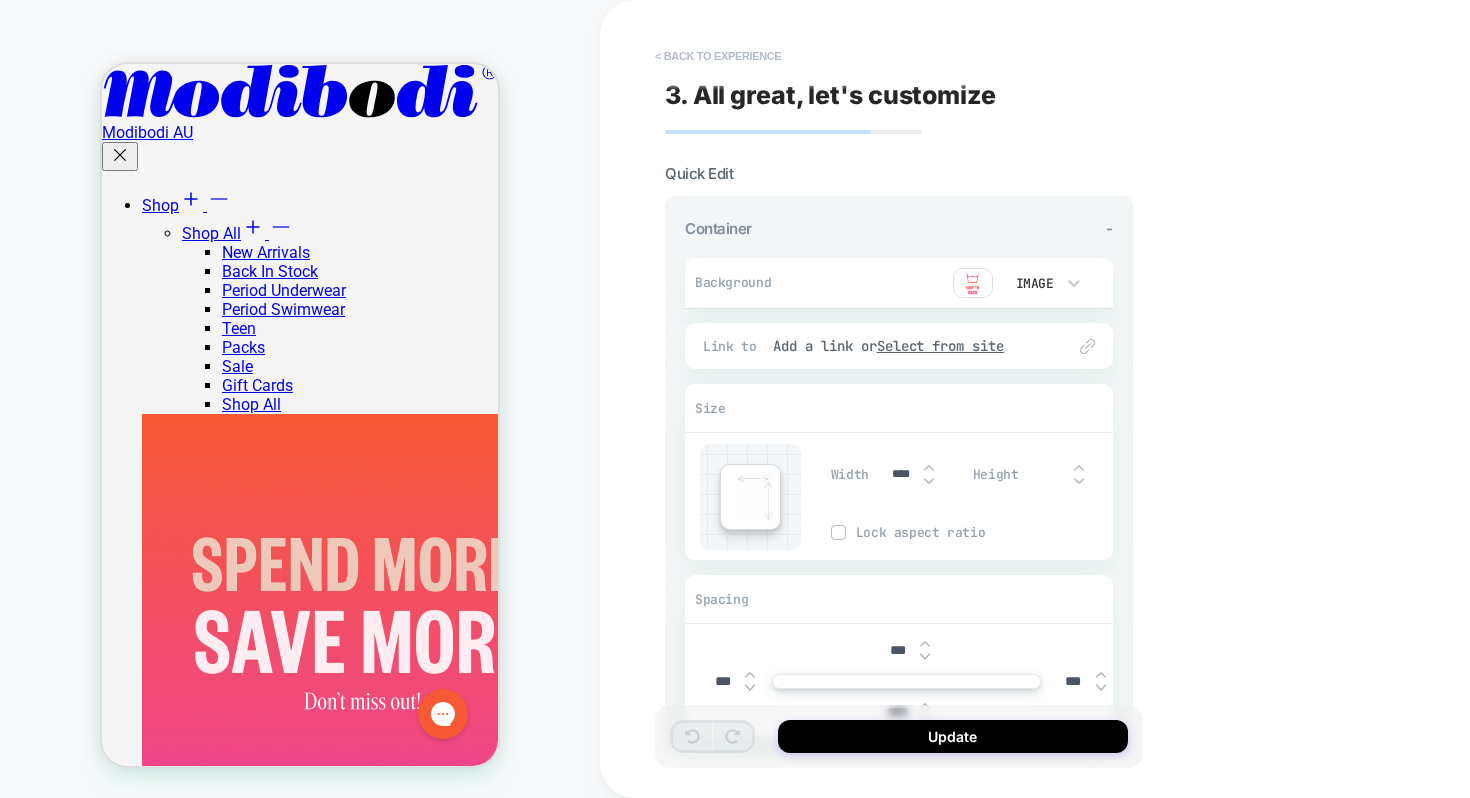 click on "< Back to experience" at bounding box center (718, 56) 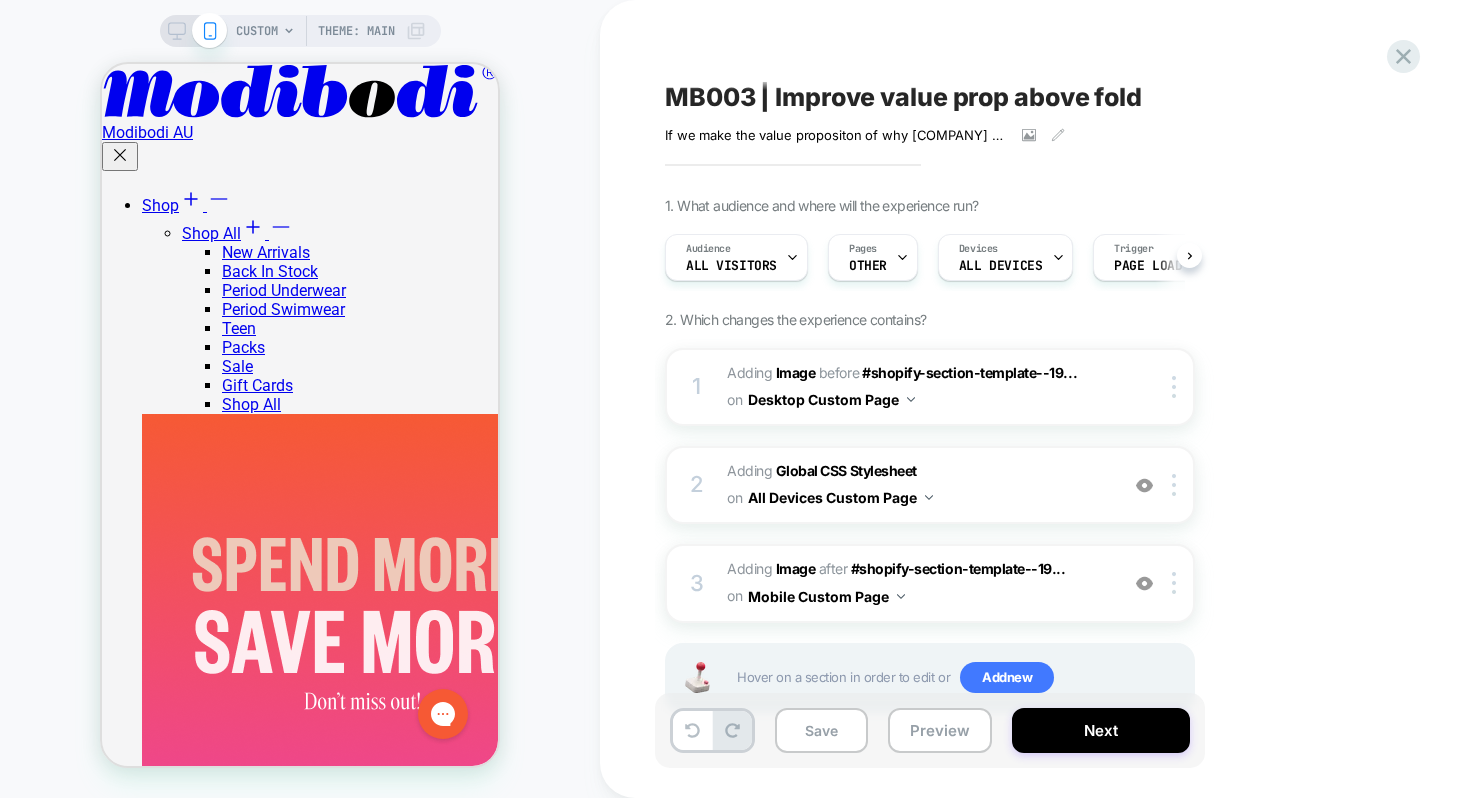scroll, scrollTop: 0, scrollLeft: 1, axis: horizontal 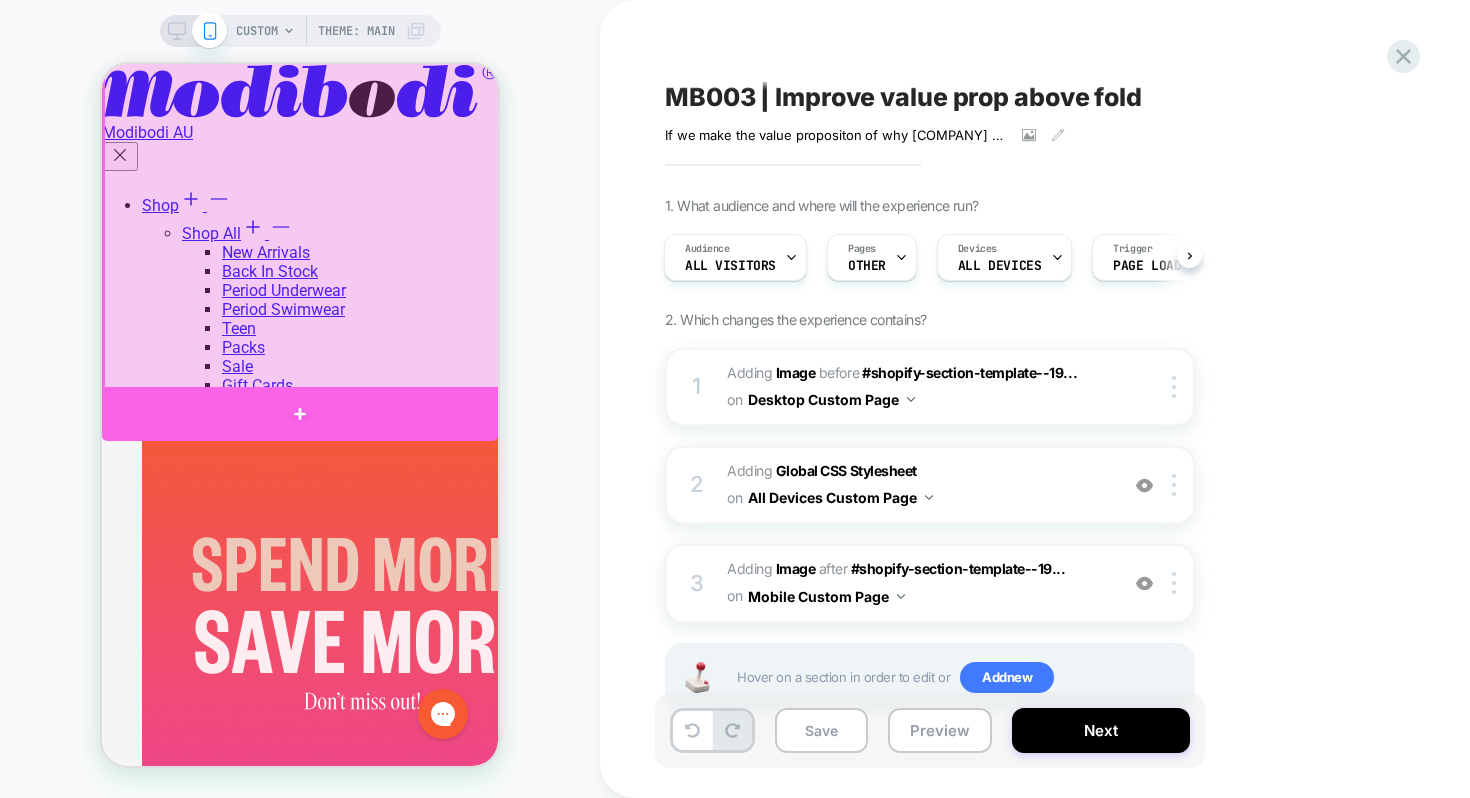 click at bounding box center [300, 414] 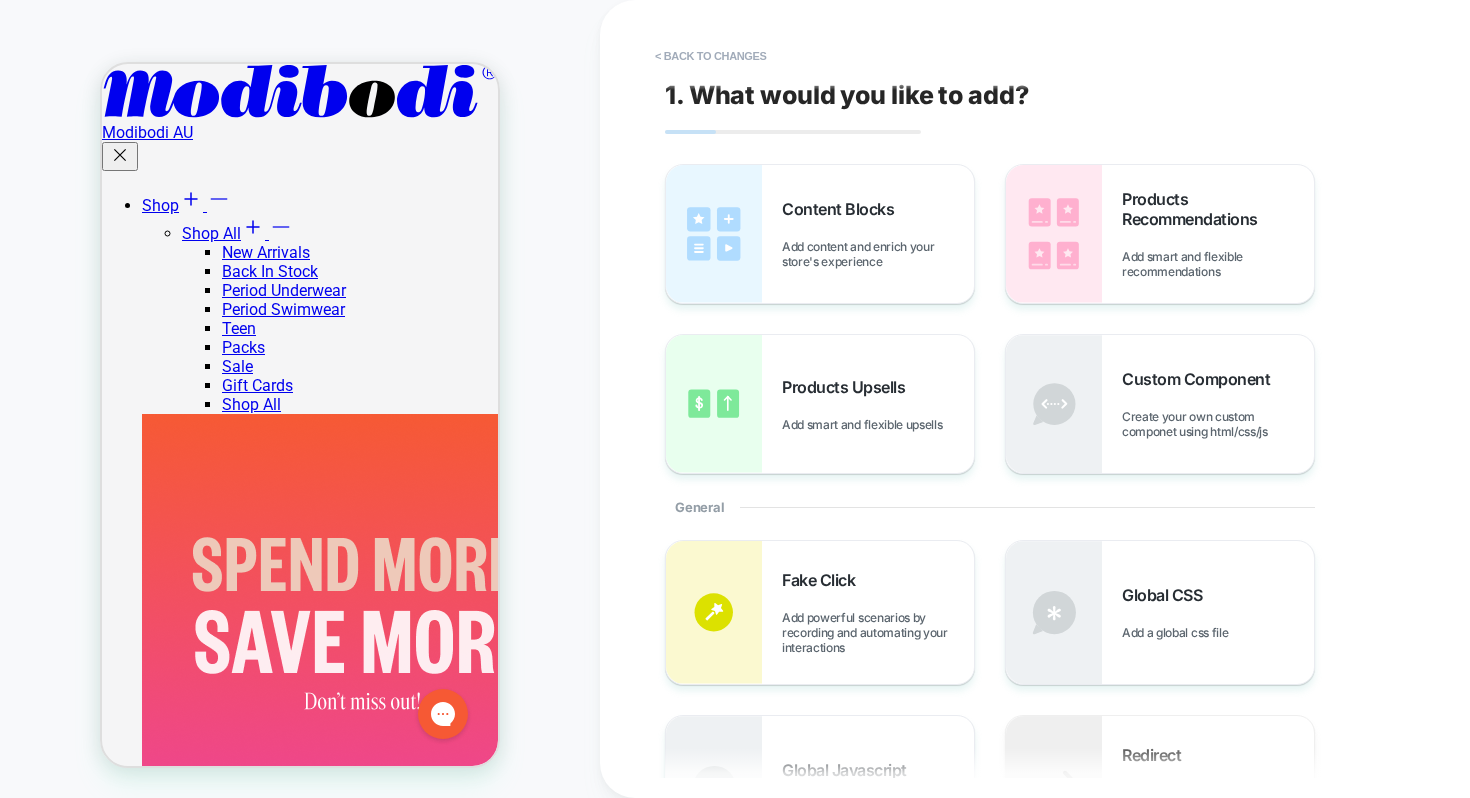 scroll, scrollTop: 137, scrollLeft: 0, axis: vertical 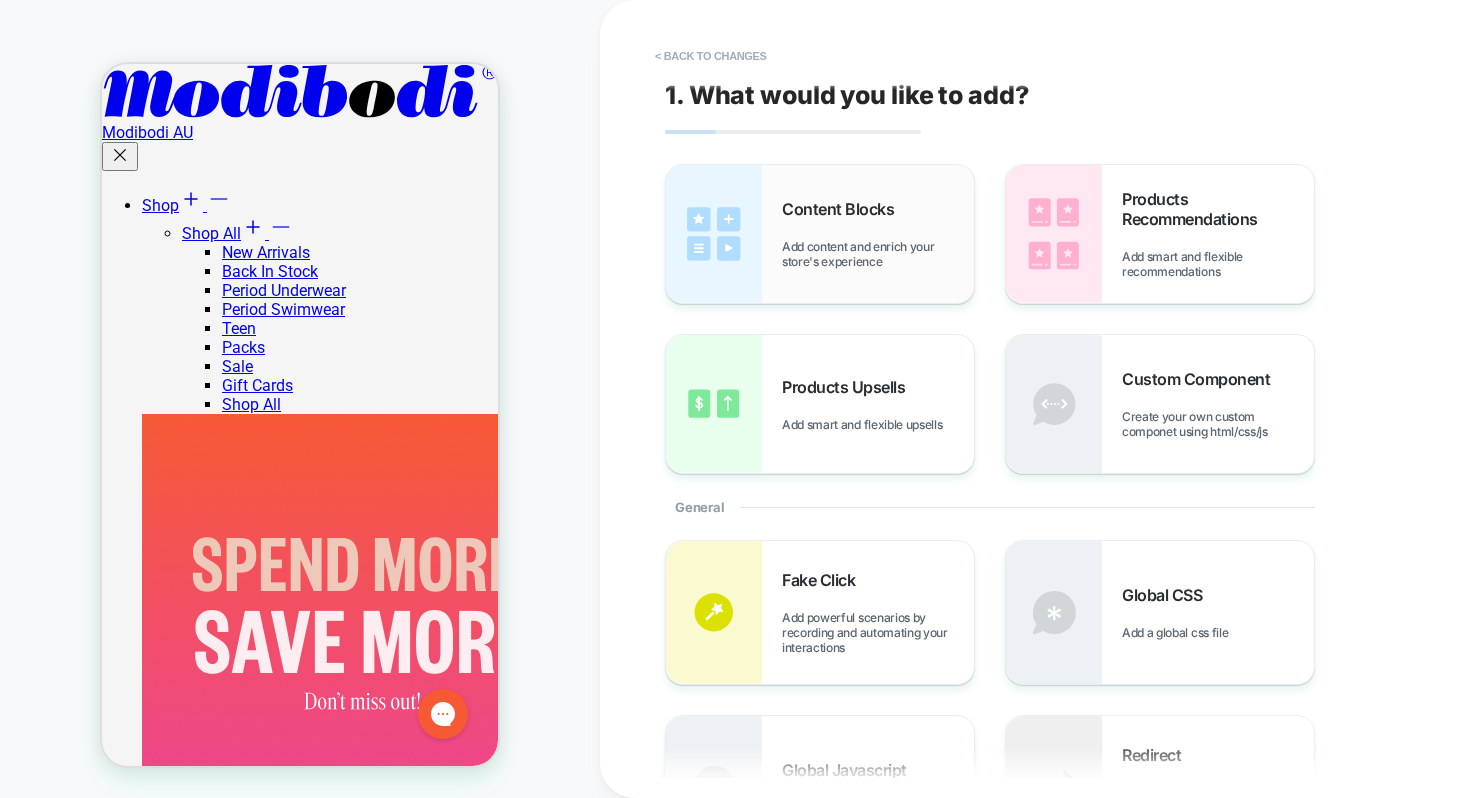 click on "Add content and enrich your store's experience" at bounding box center (878, 254) 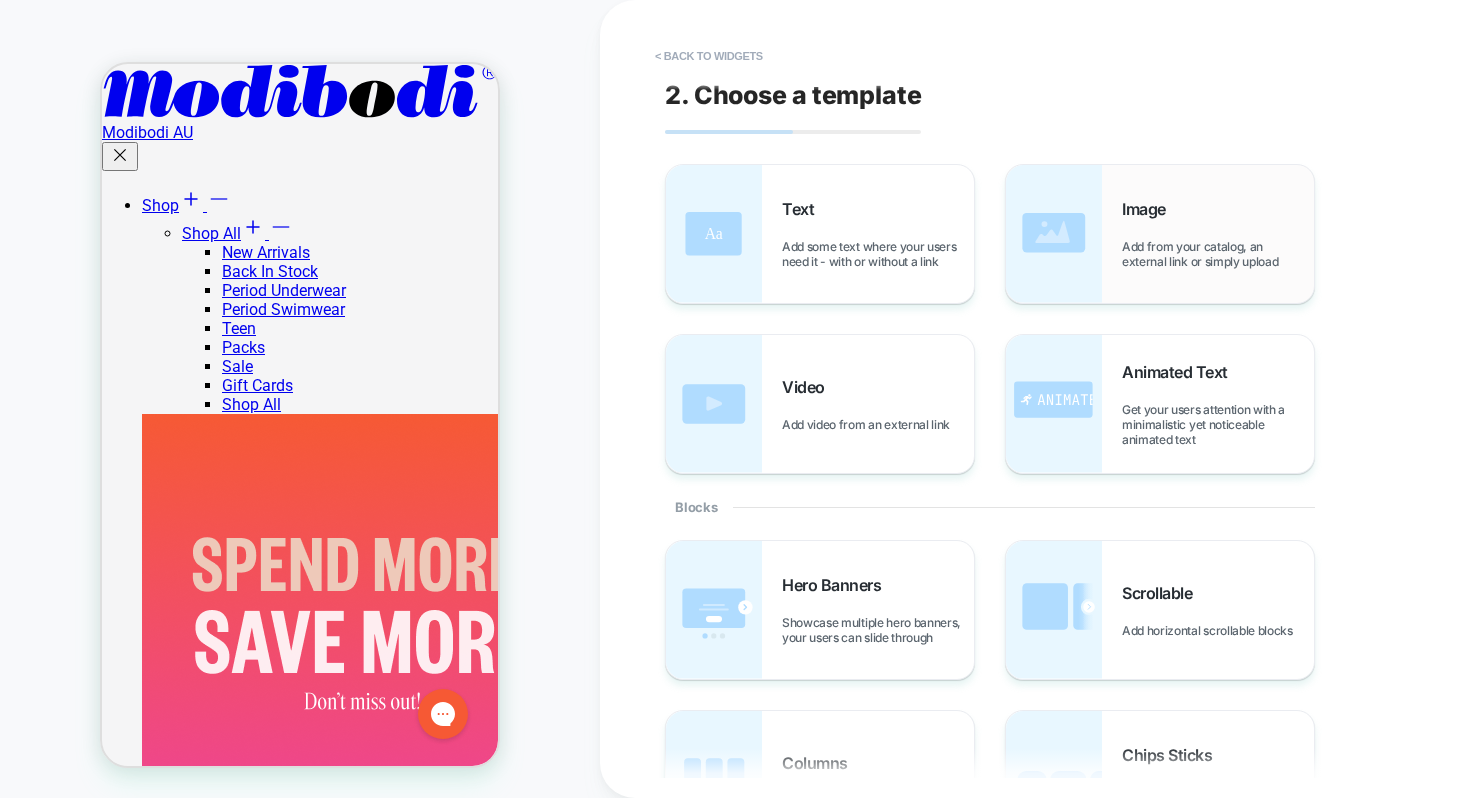 click on "Image Add from your catalog, an external link or simply upload" at bounding box center (1160, 234) 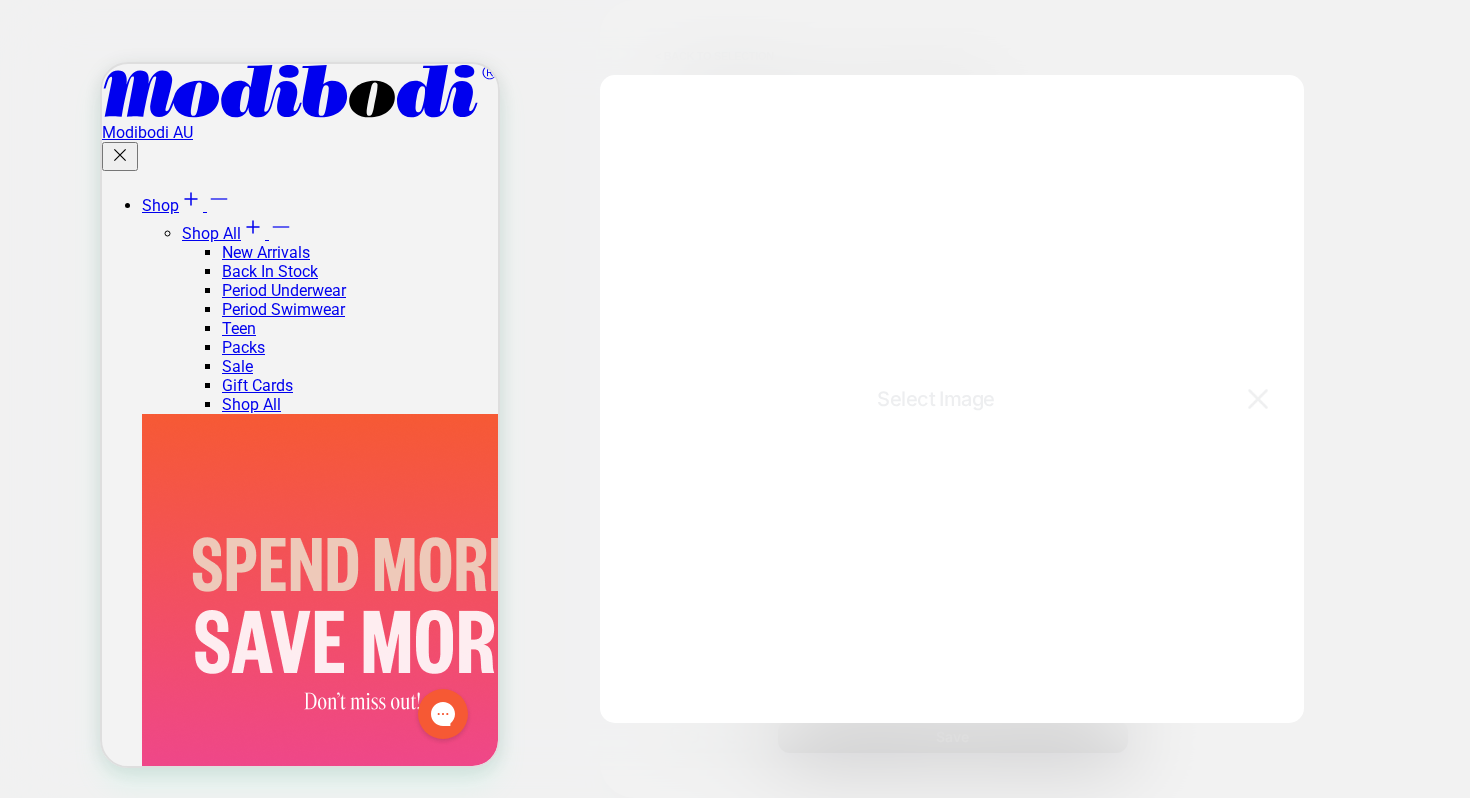 scroll, scrollTop: 285, scrollLeft: 0, axis: vertical 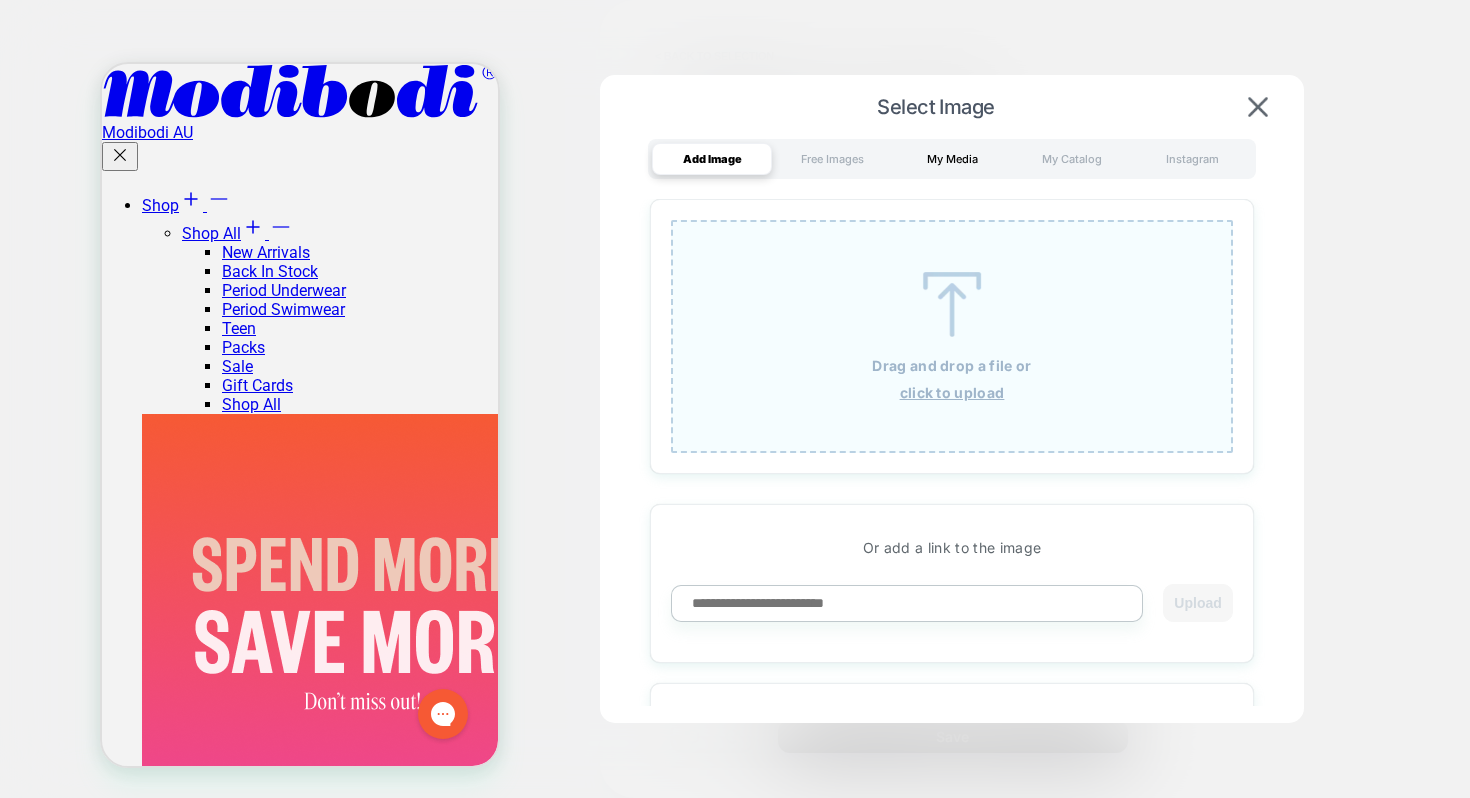 click on "My Media" at bounding box center (952, 159) 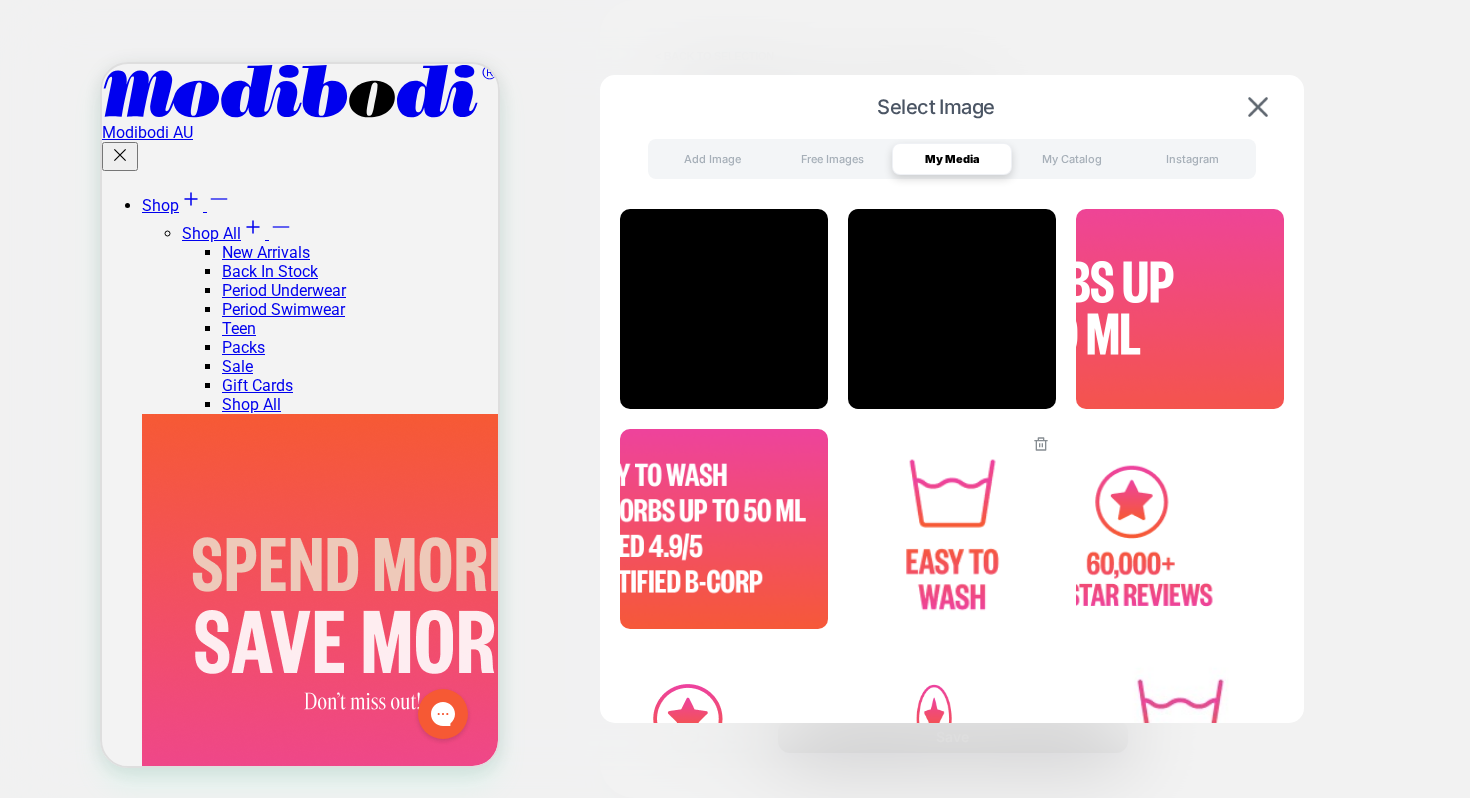 click at bounding box center [952, 529] 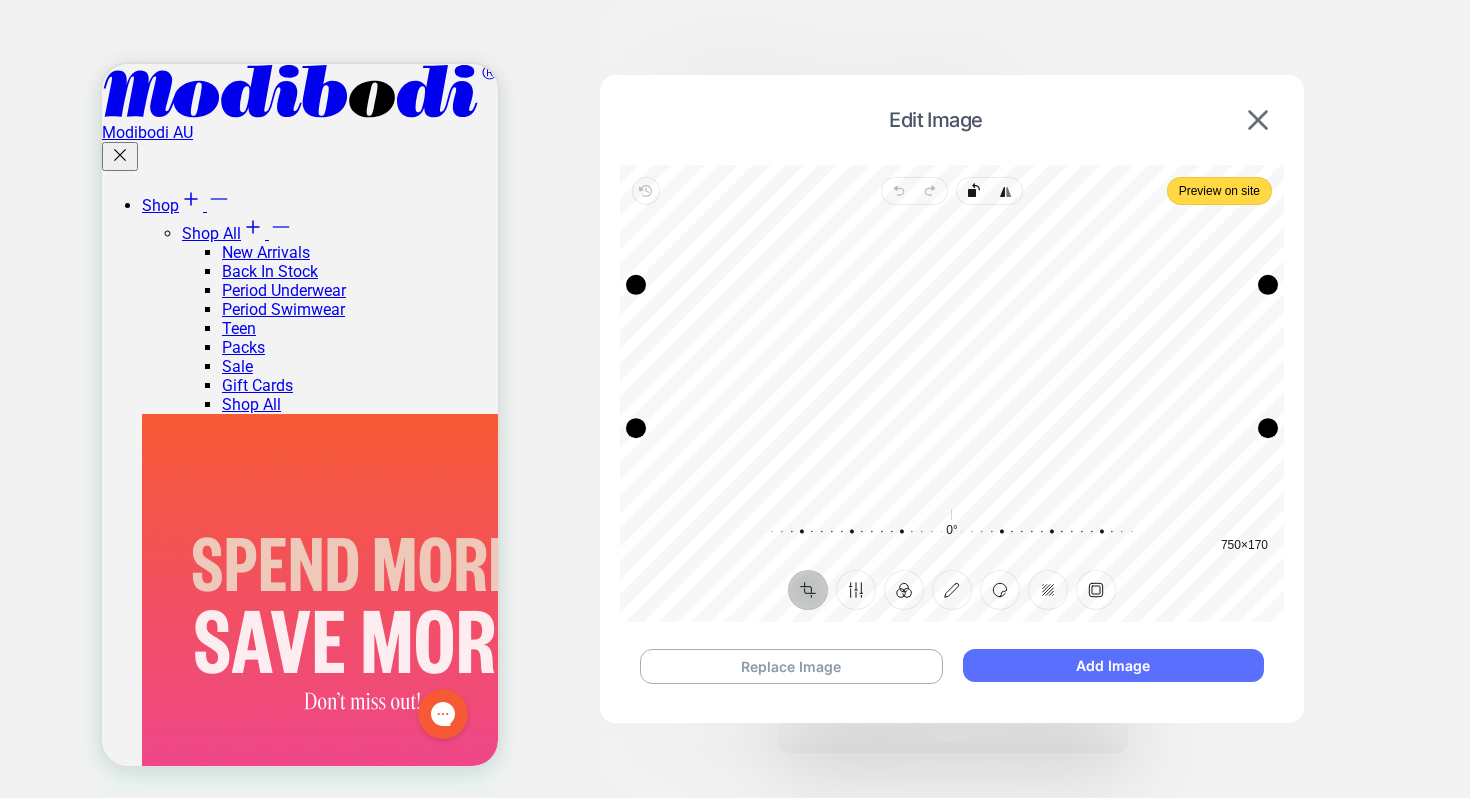 click on "Add Image" at bounding box center (1113, 665) 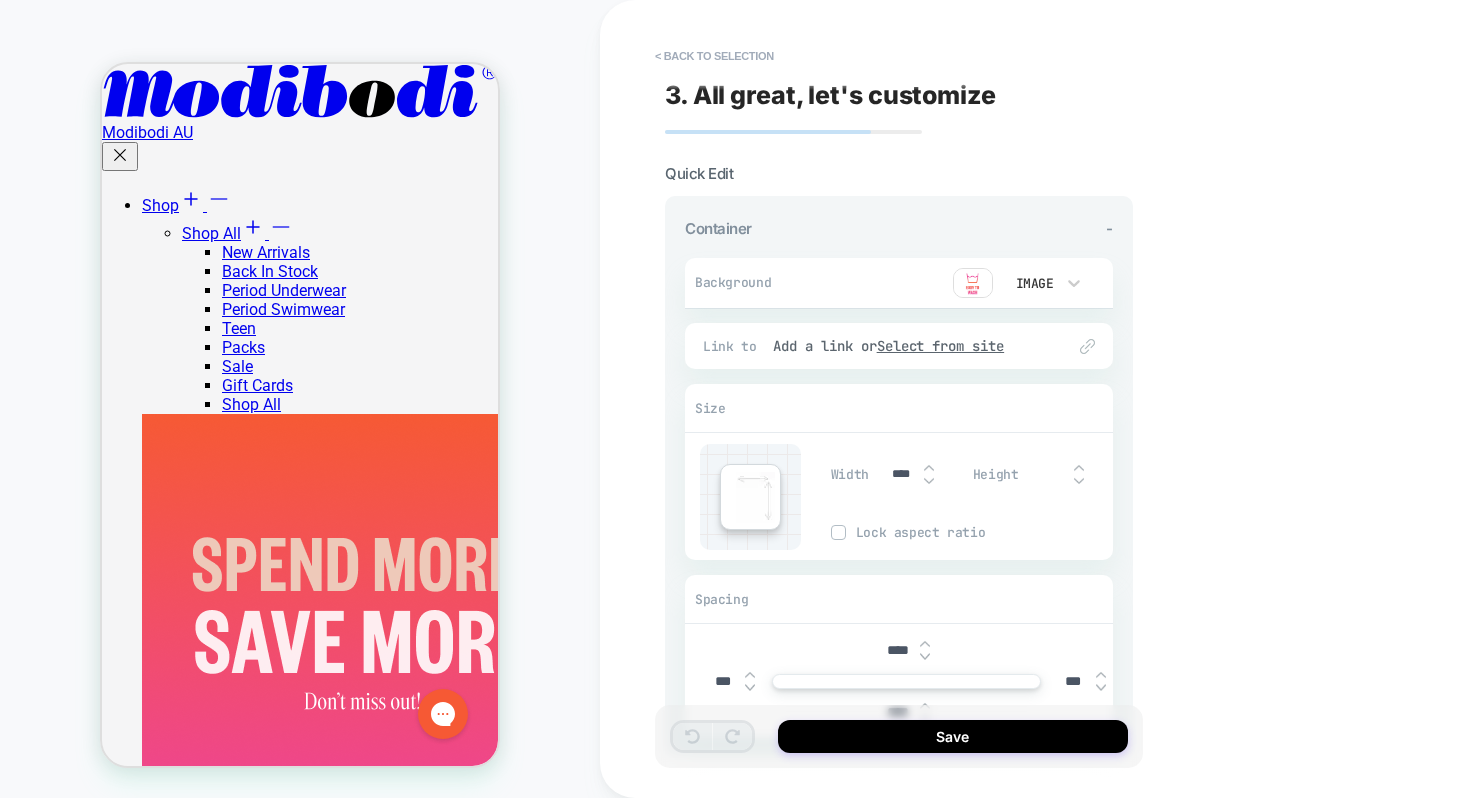 scroll, scrollTop: 111, scrollLeft: 0, axis: vertical 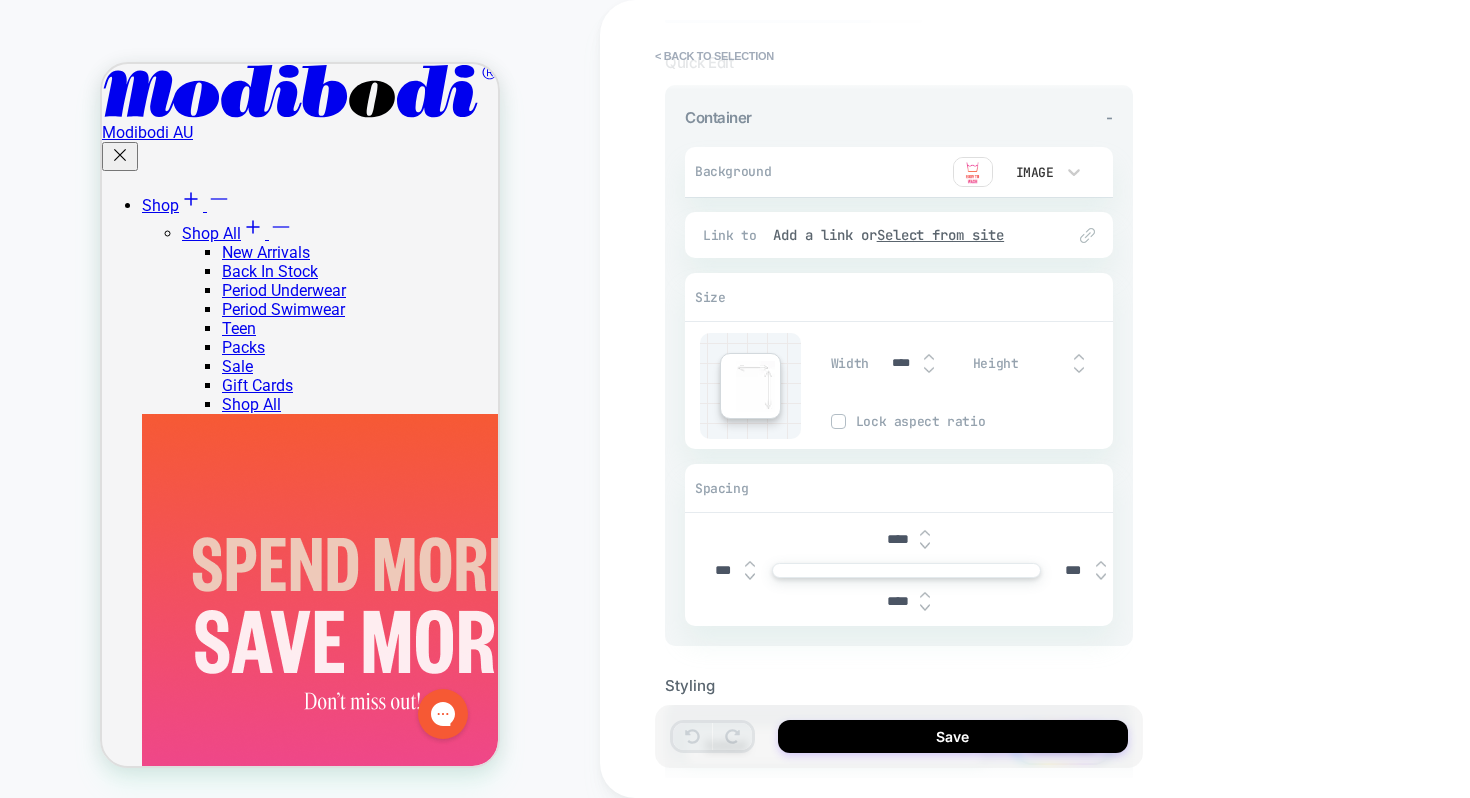 click on "****" at bounding box center (897, 539) 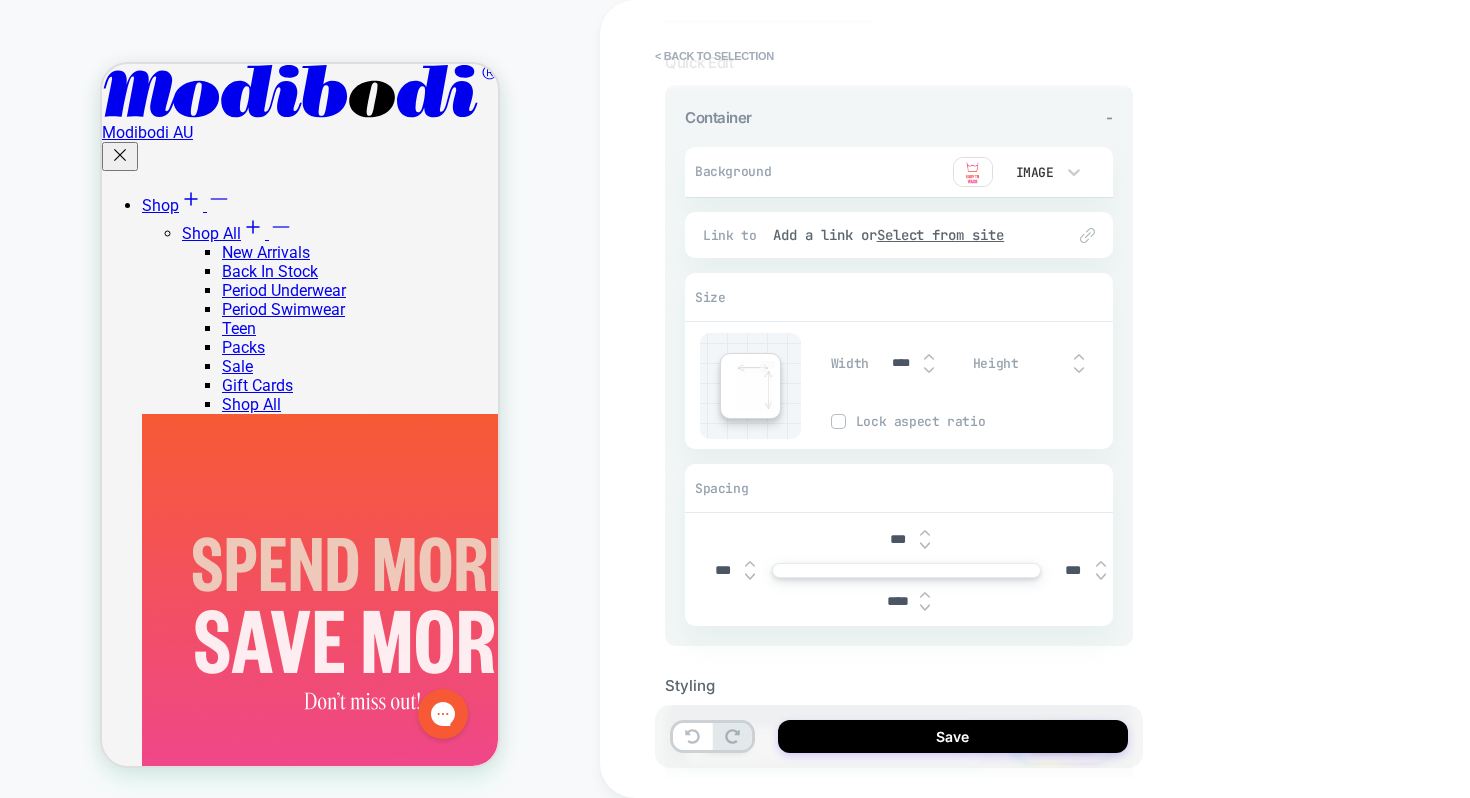 scroll, scrollTop: 116, scrollLeft: 0, axis: vertical 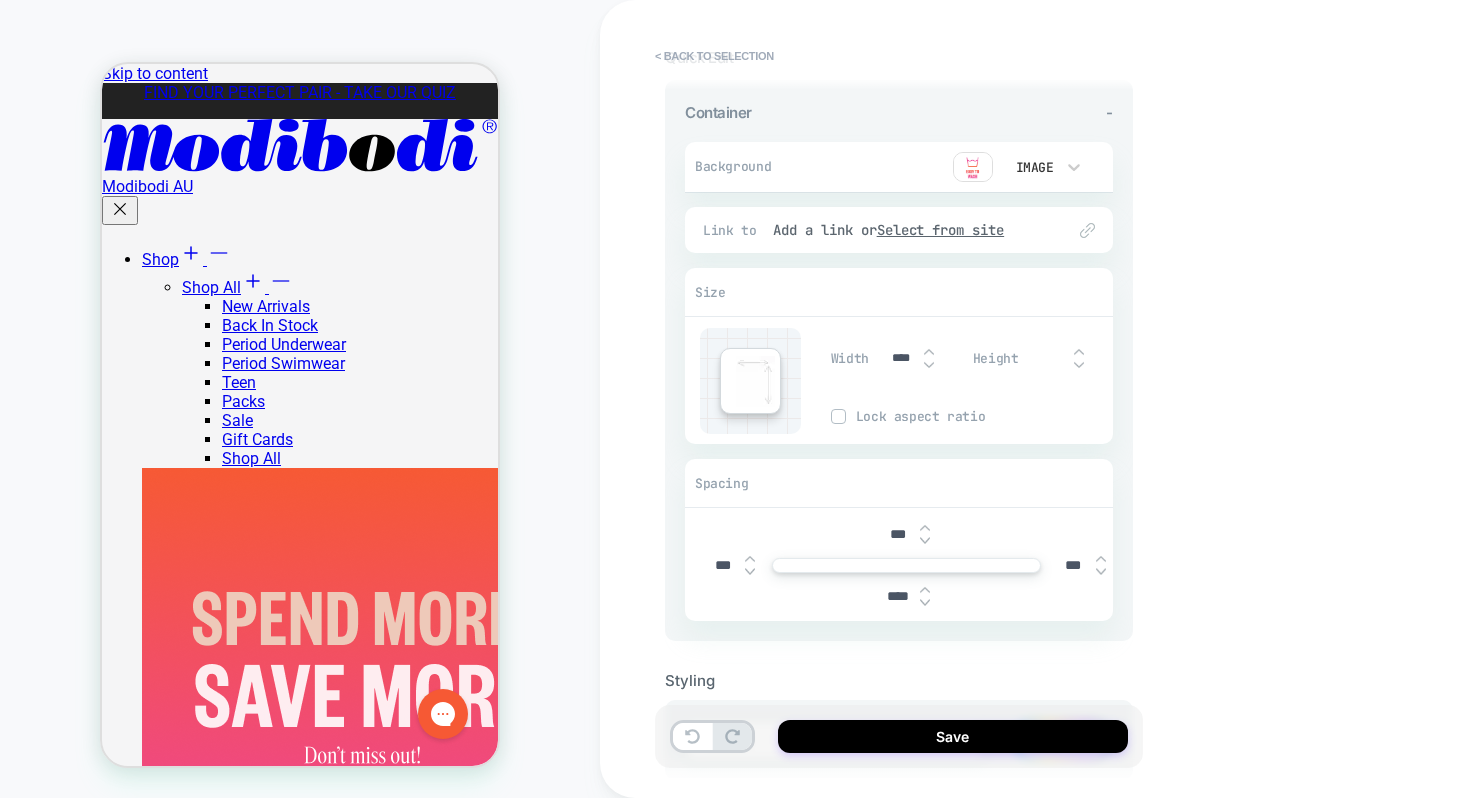 type on "***" 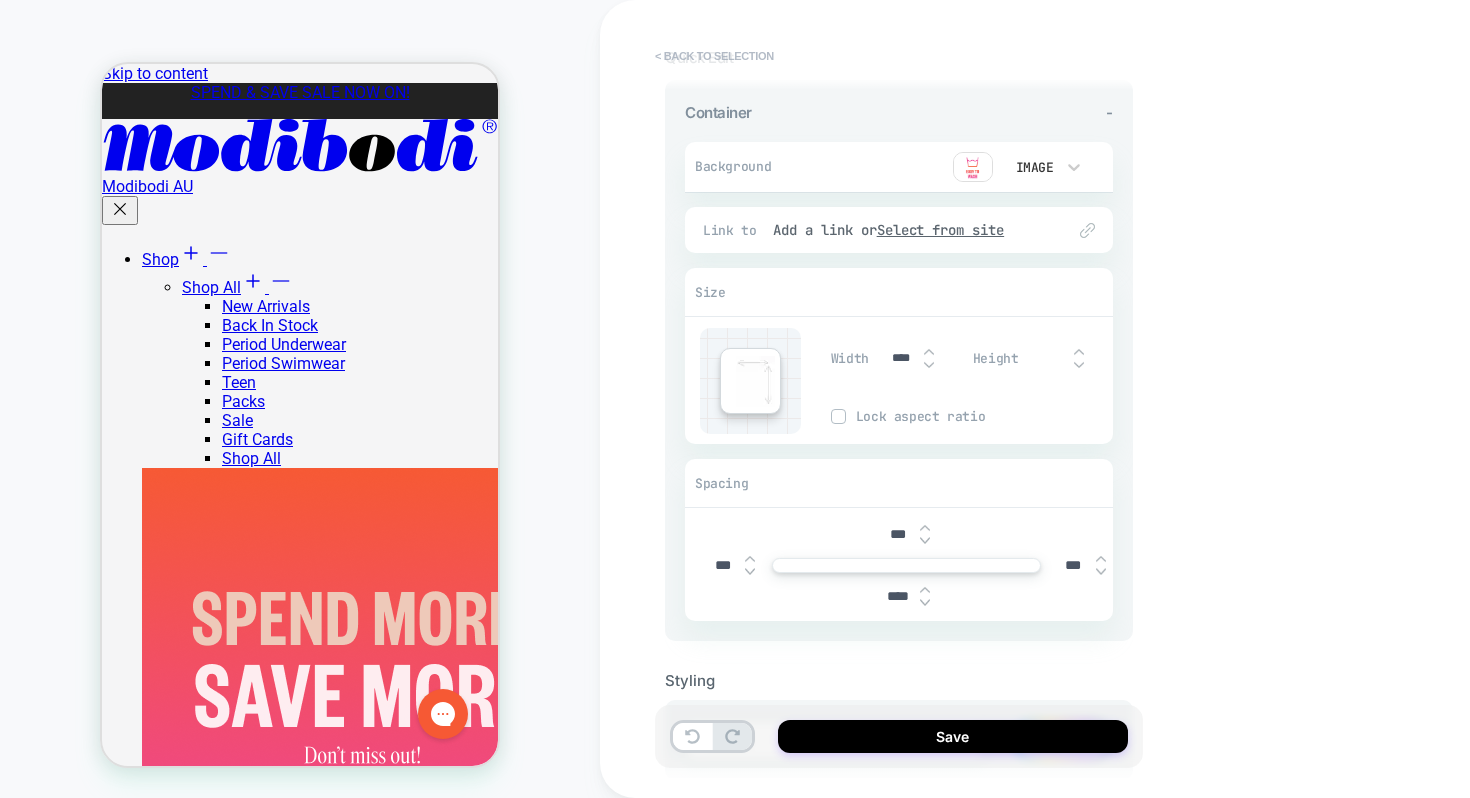 click on "< Back to selection" at bounding box center (714, 56) 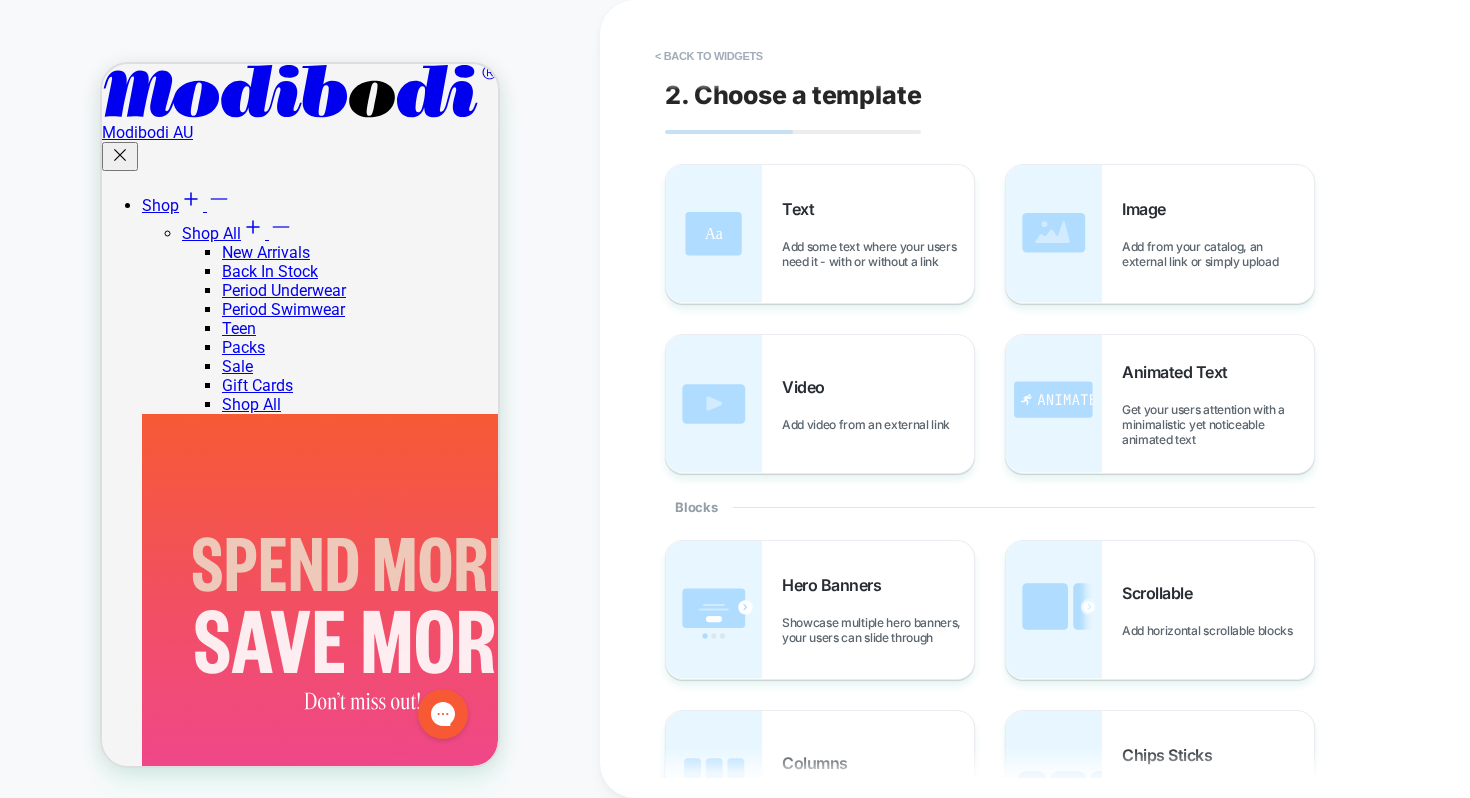 scroll, scrollTop: 232, scrollLeft: 0, axis: vertical 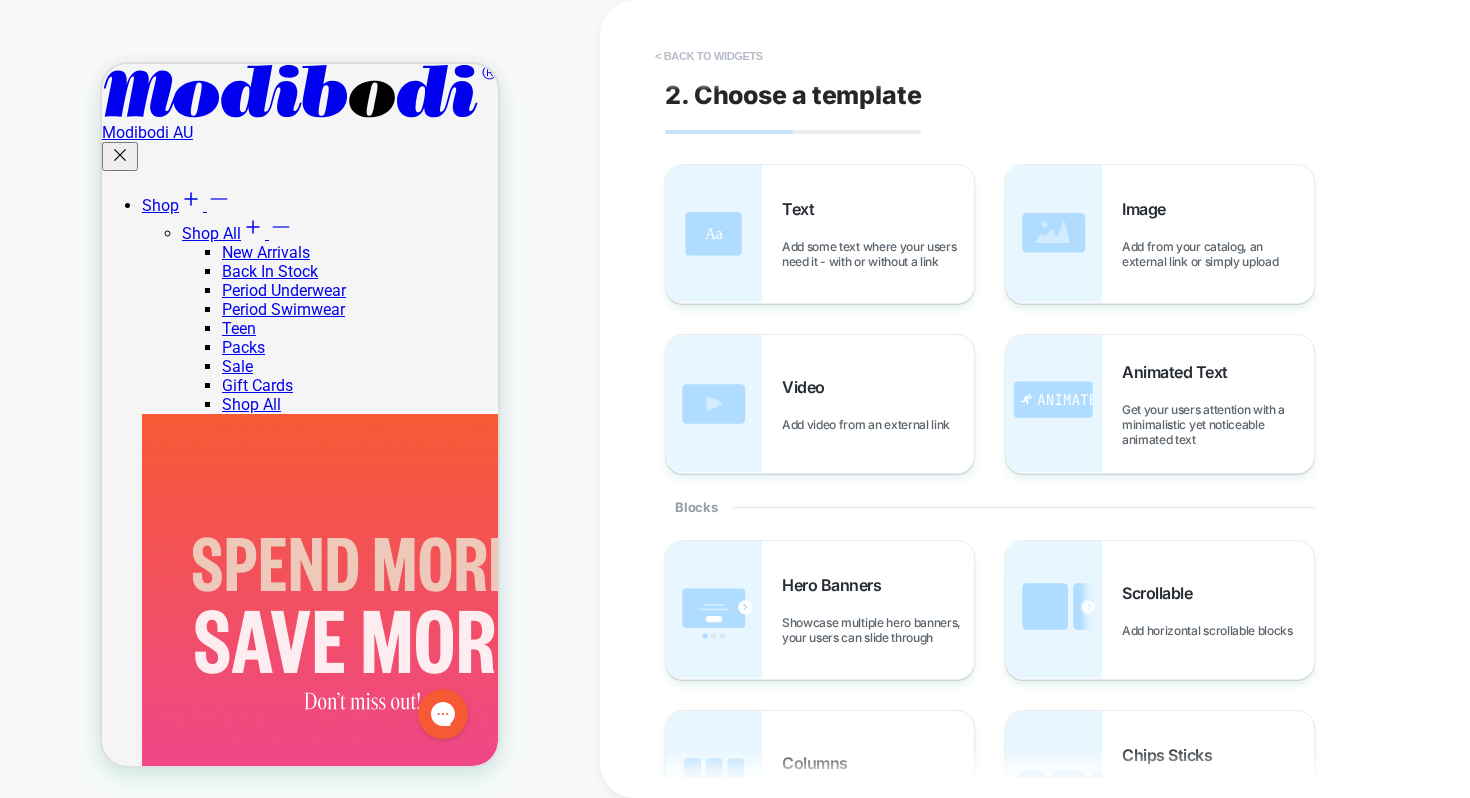 click on "< Back to widgets" at bounding box center [709, 56] 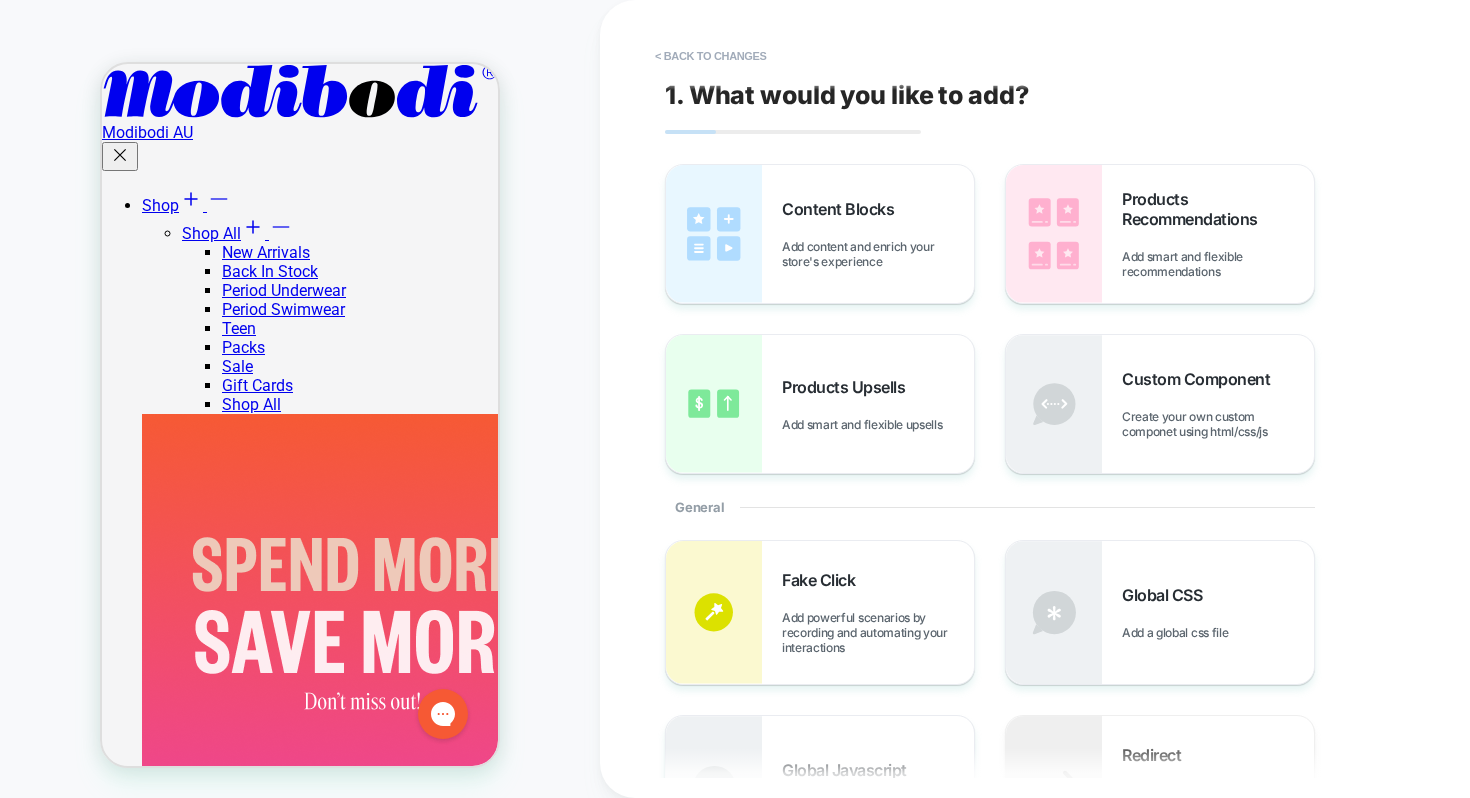 scroll, scrollTop: 137, scrollLeft: 0, axis: vertical 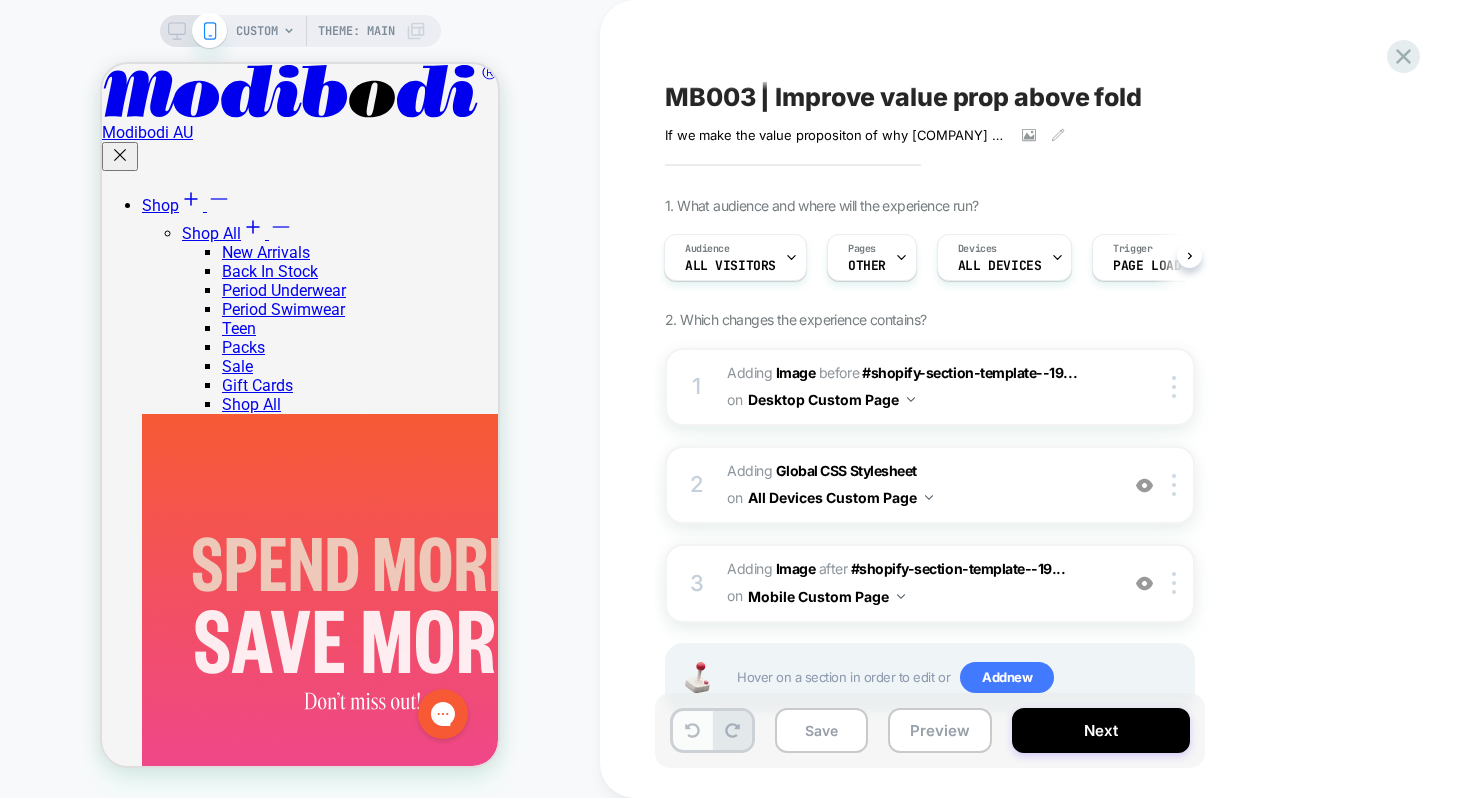 click 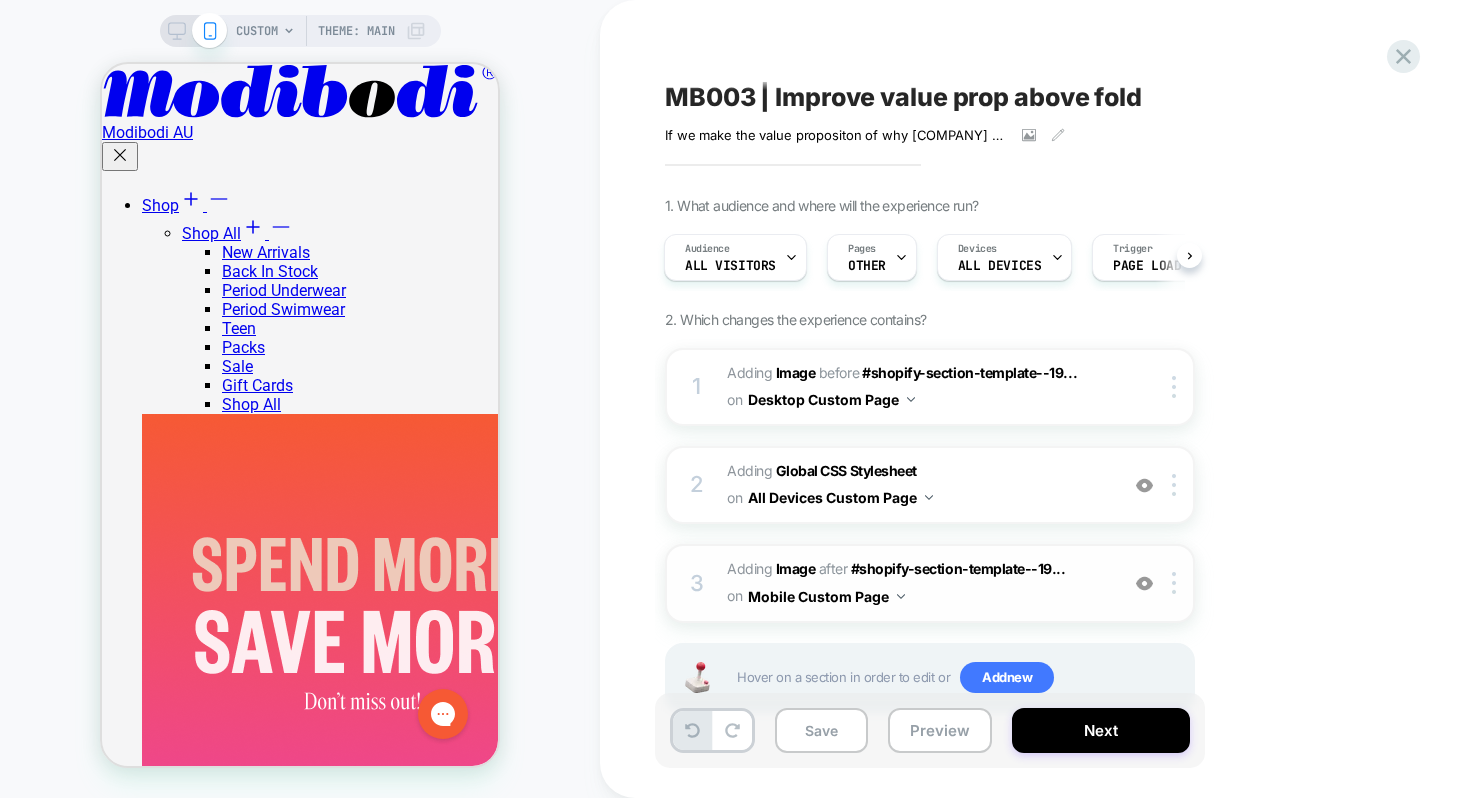 click at bounding box center (1144, 583) 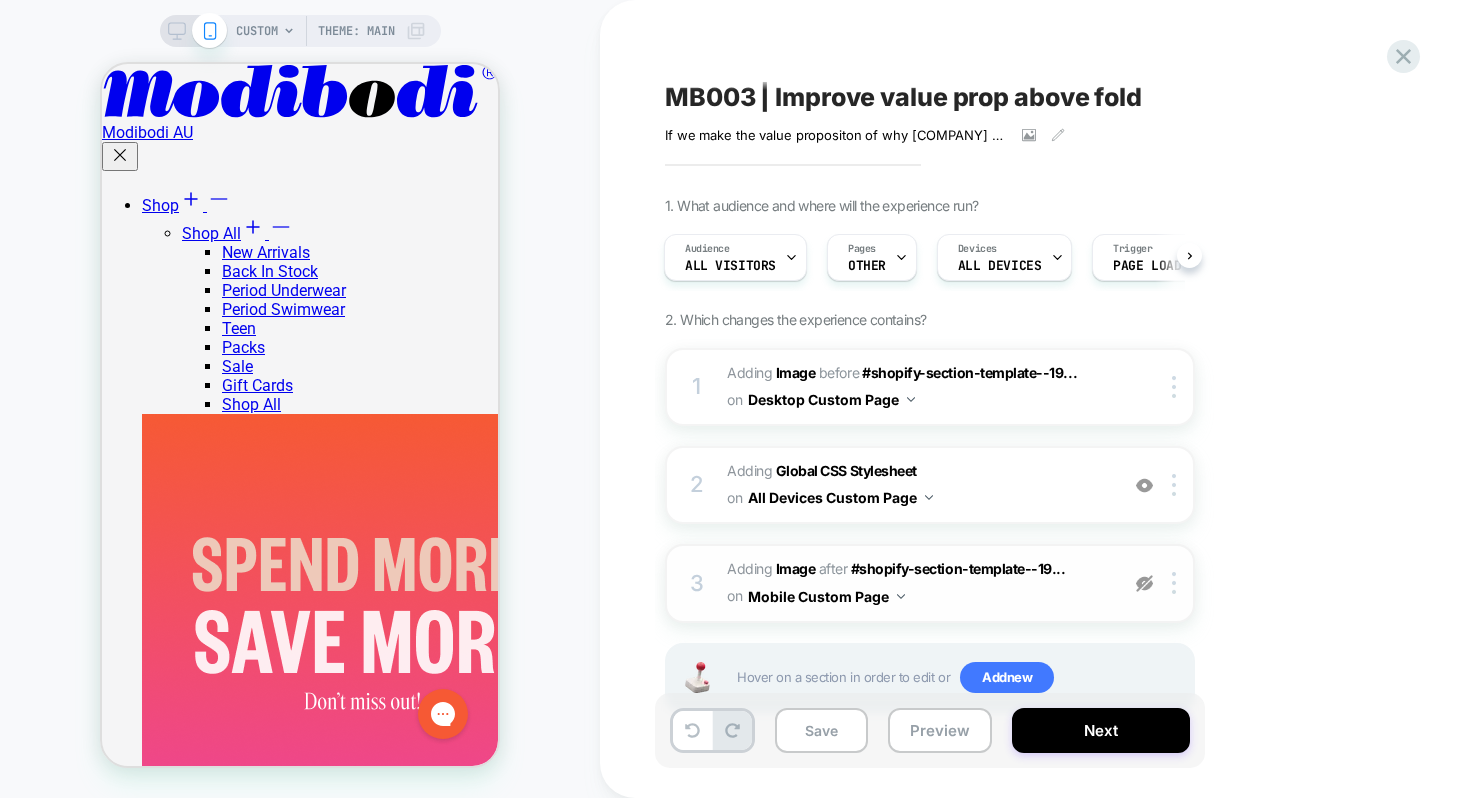 click at bounding box center (1144, 583) 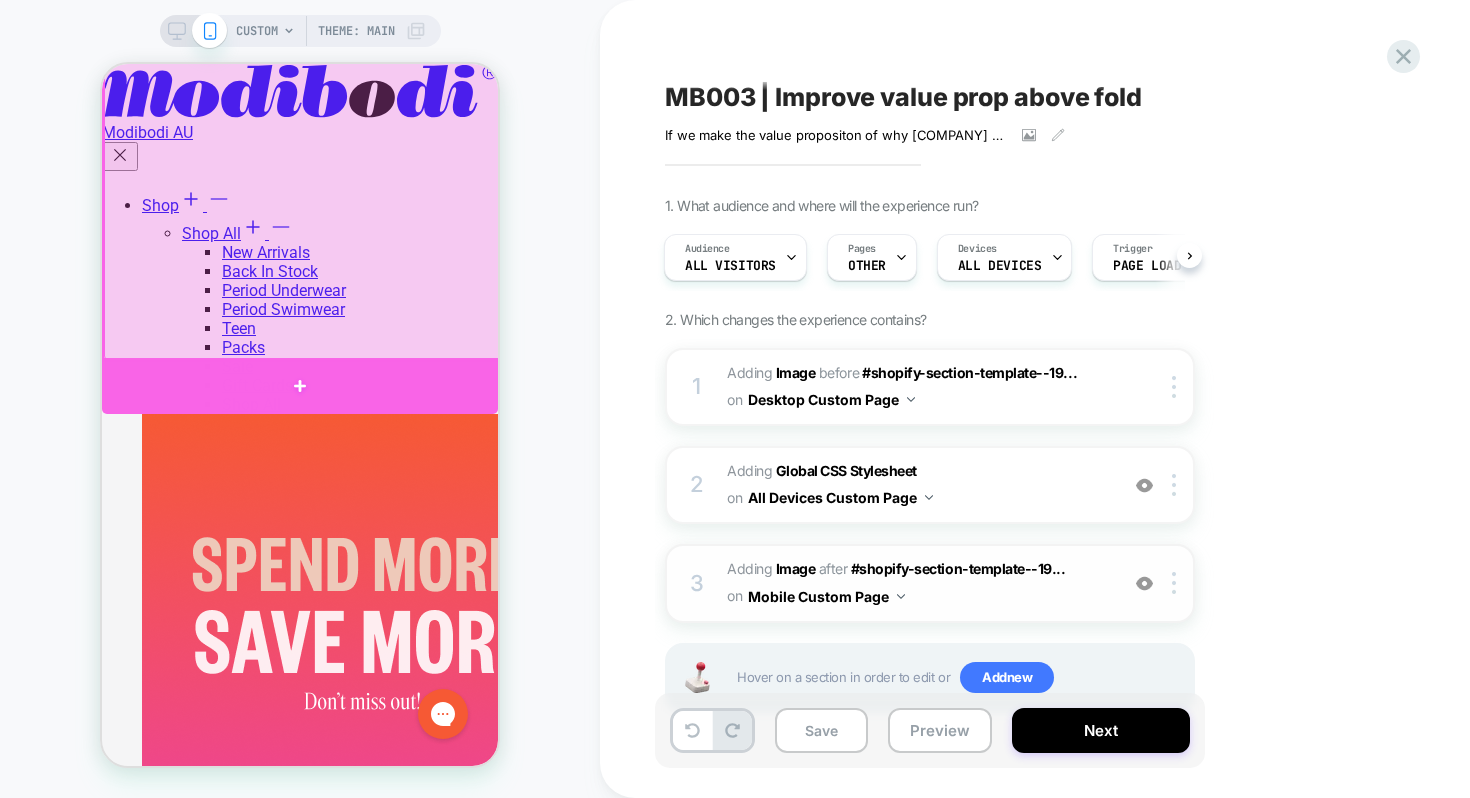 click at bounding box center (300, 386) 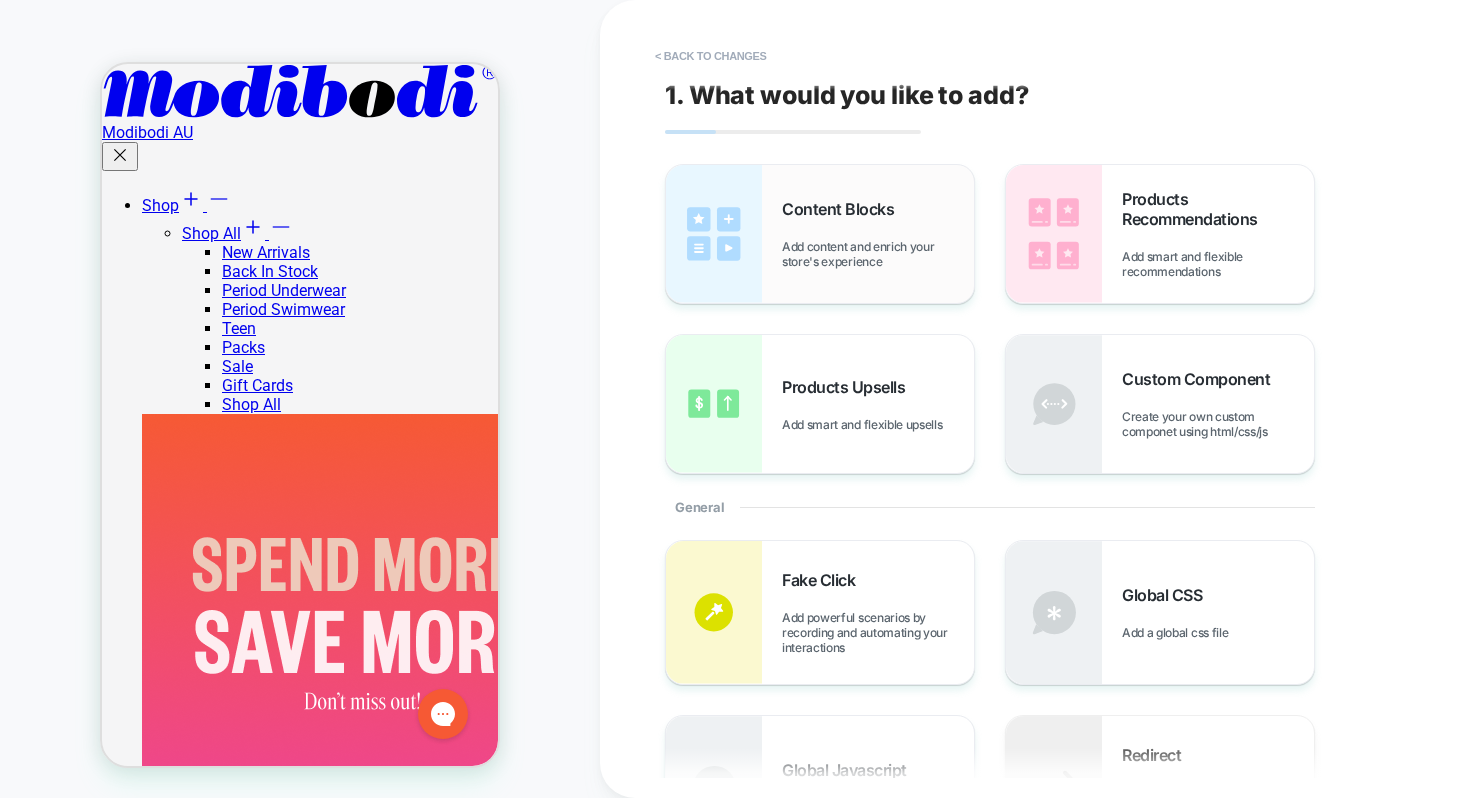 click on "Content Blocks Add content and enrich your store's experience" at bounding box center (878, 234) 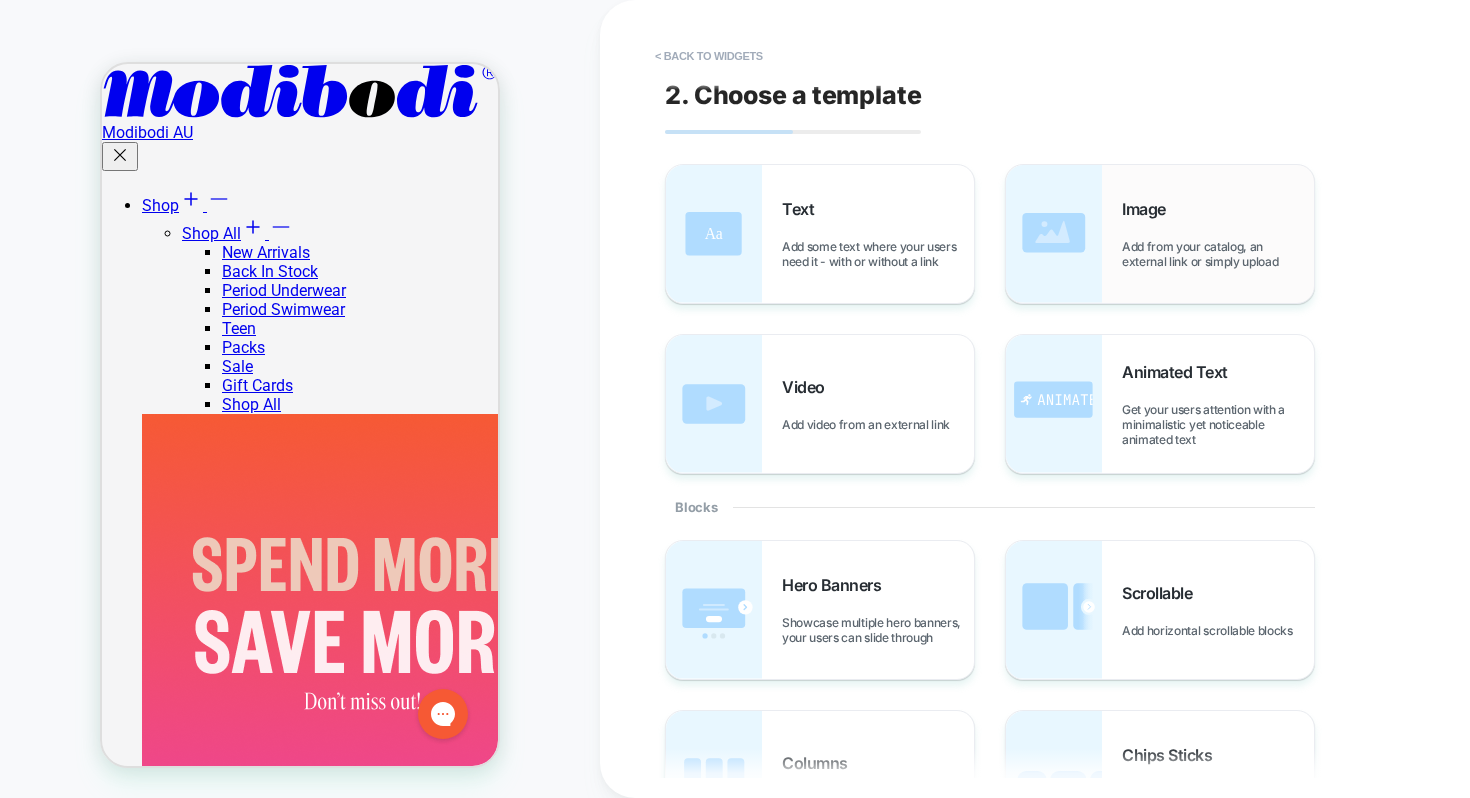 click at bounding box center [1054, 234] 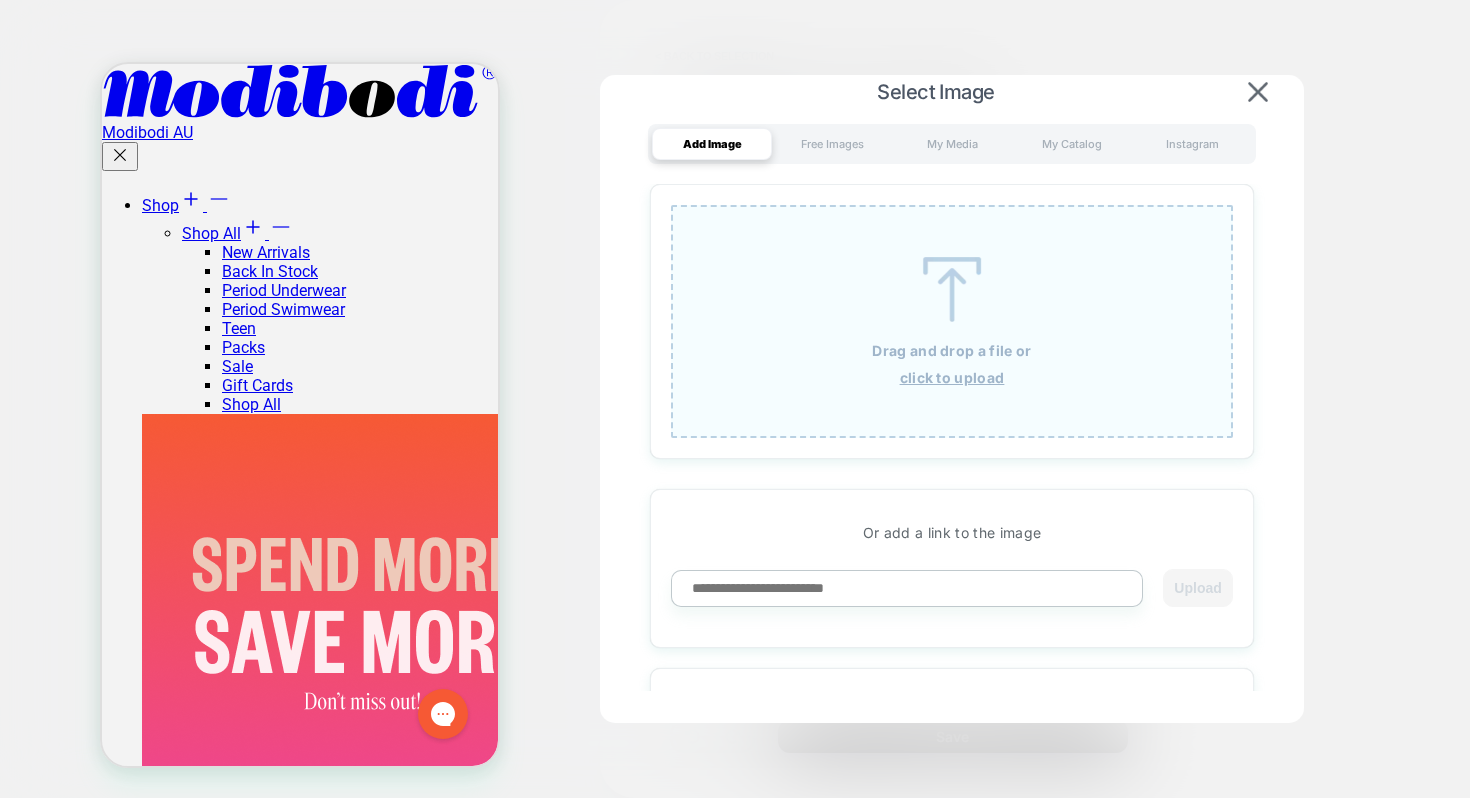 scroll, scrollTop: 285, scrollLeft: 0, axis: vertical 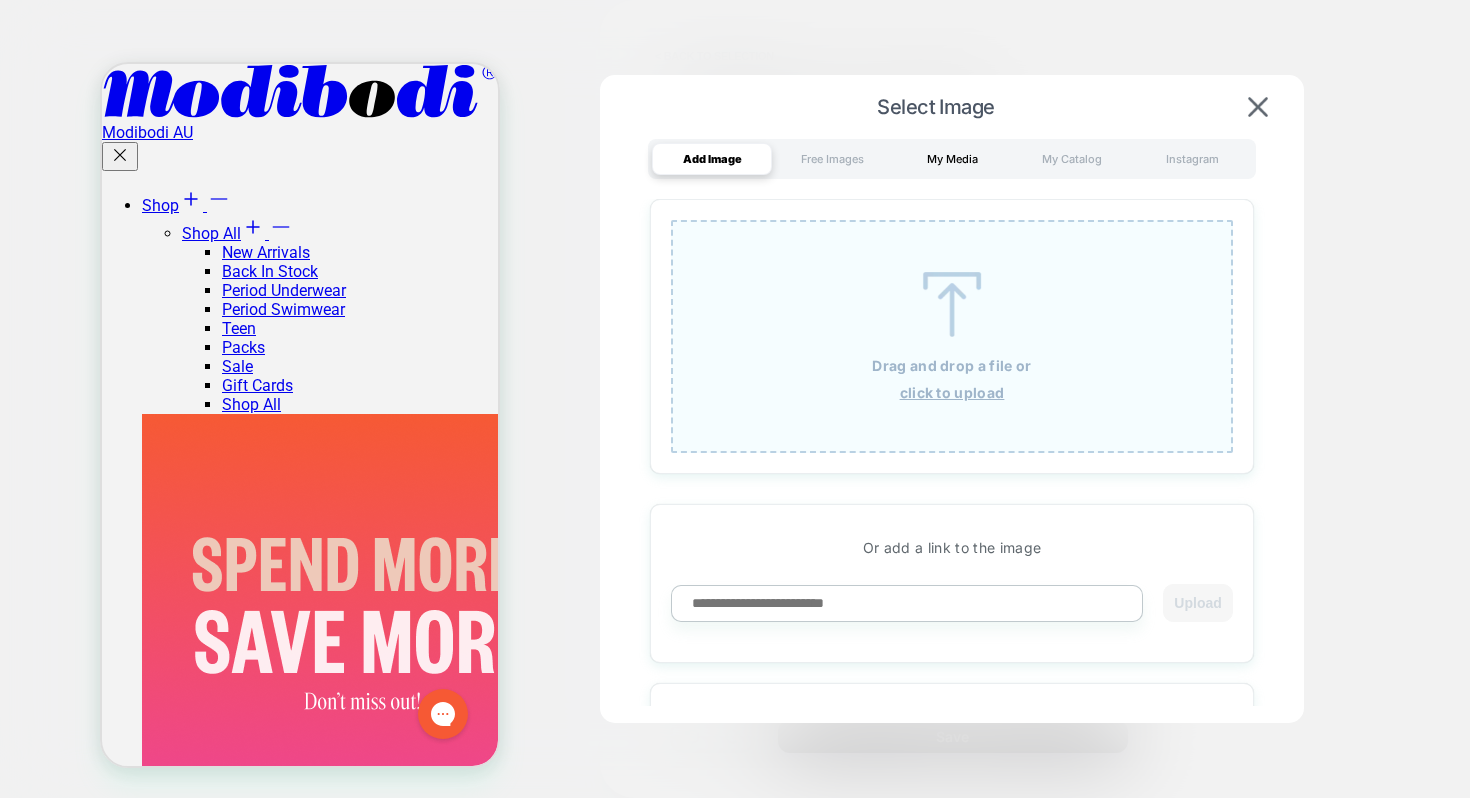 click on "My Media" at bounding box center (952, 159) 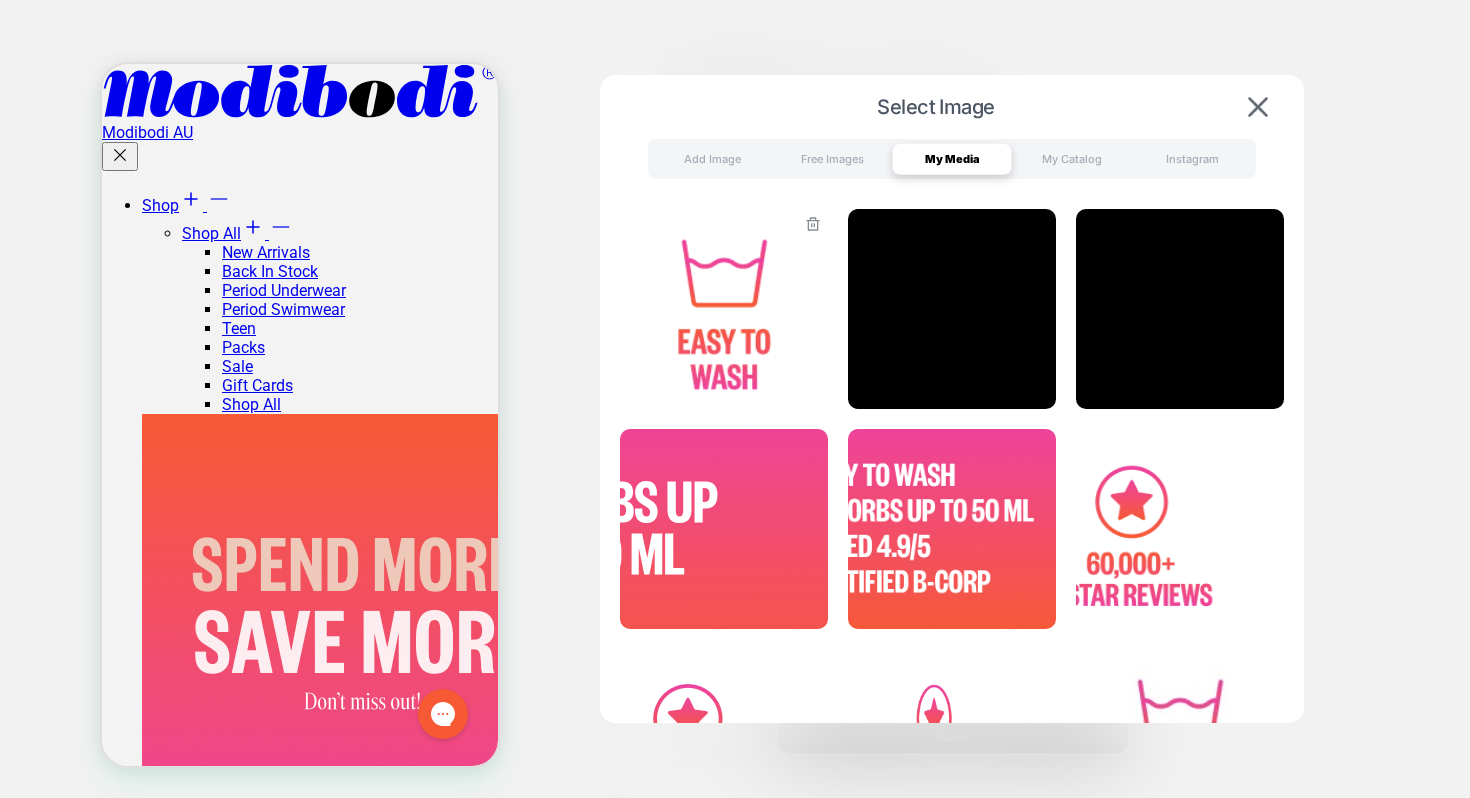 click at bounding box center [724, 309] 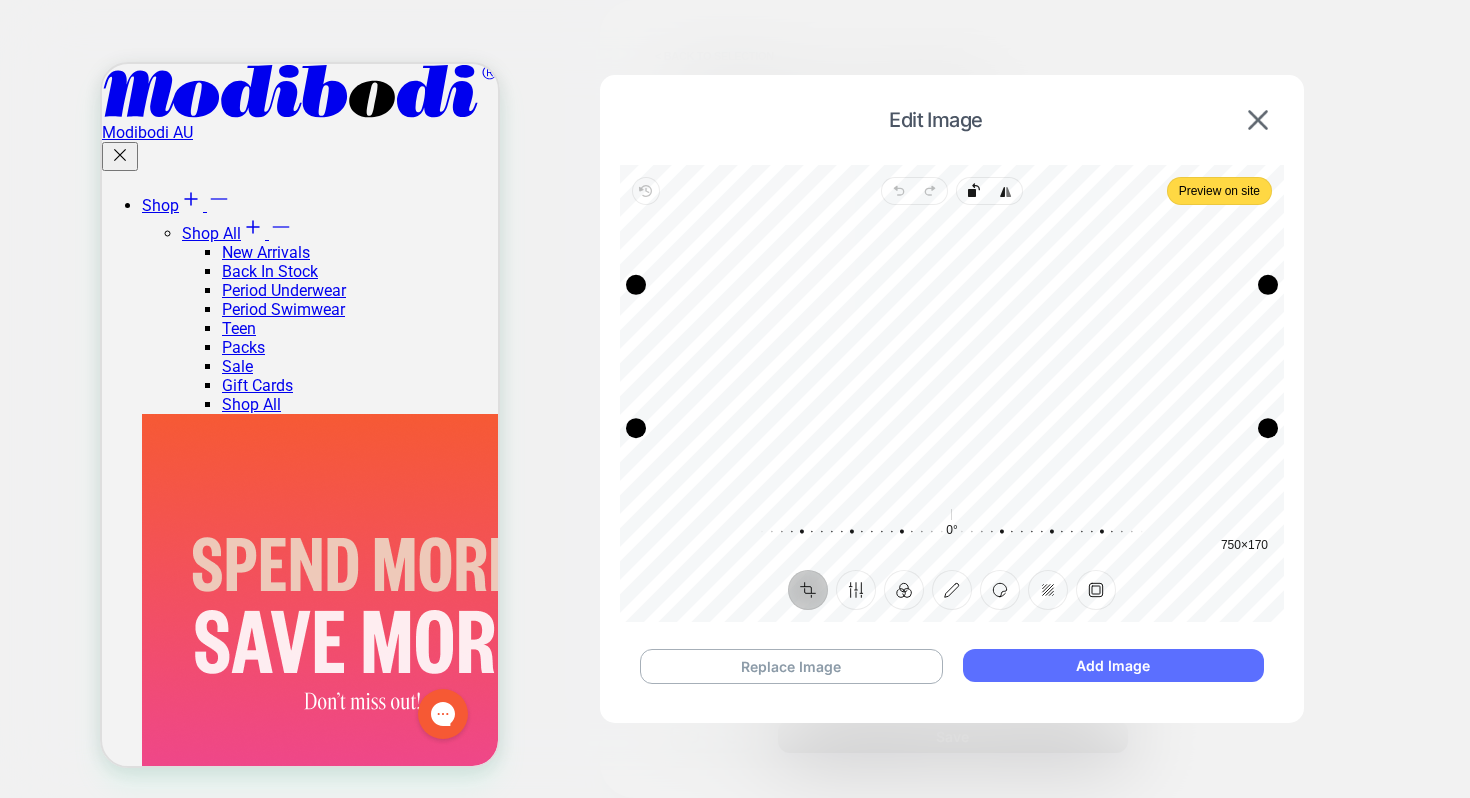 click on "Add Image" at bounding box center (1113, 665) 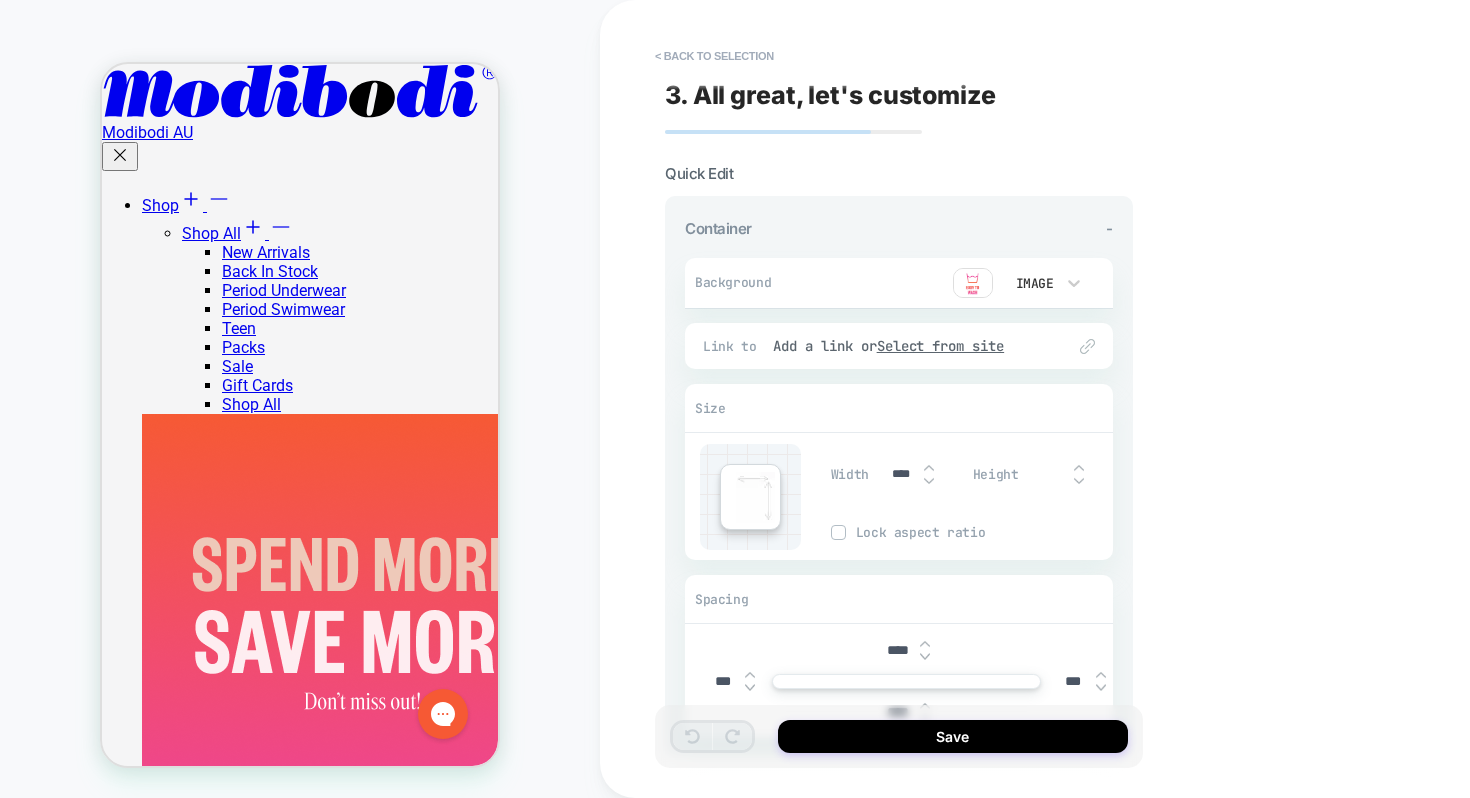 click on "****" at bounding box center [906, 650] 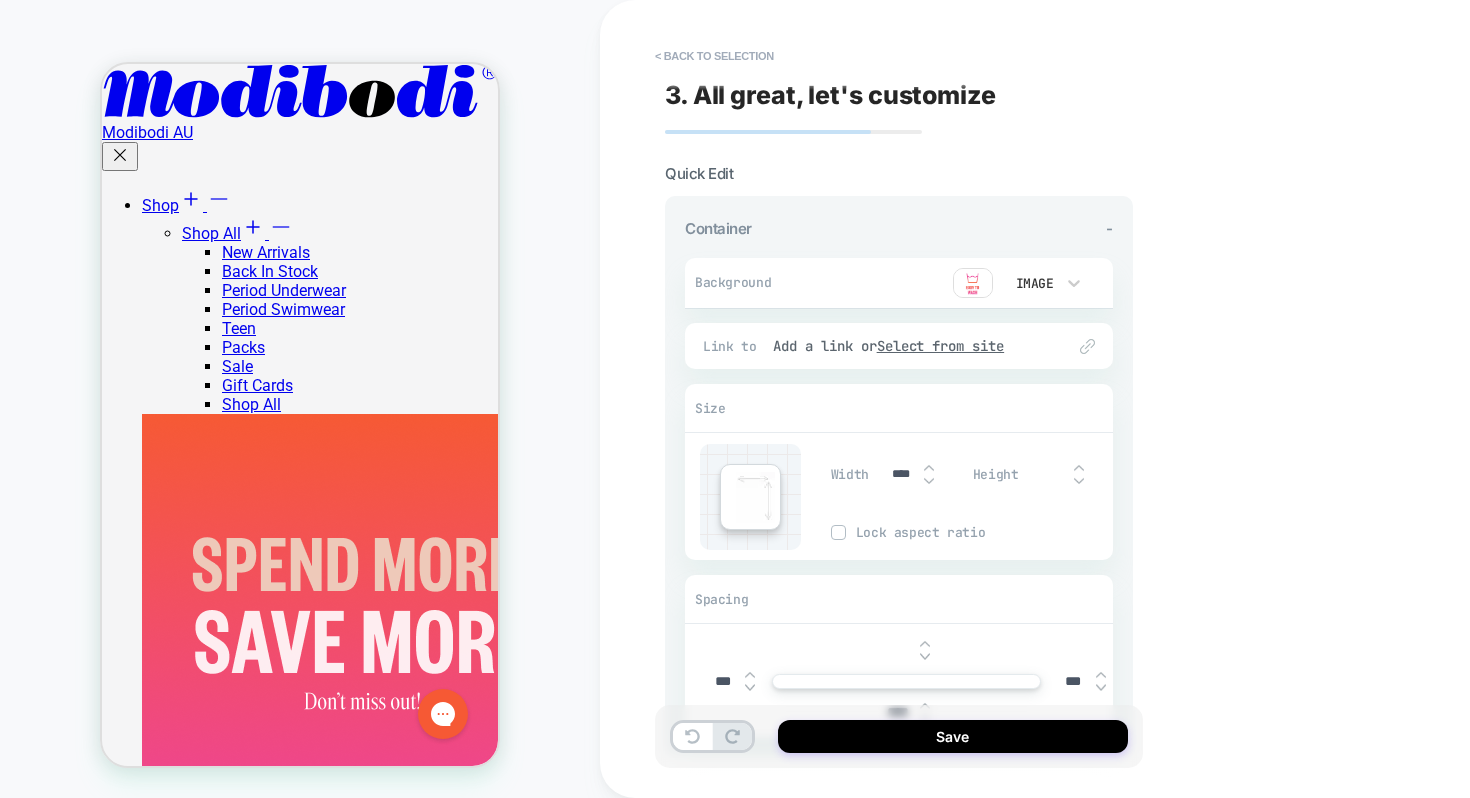 type on "***" 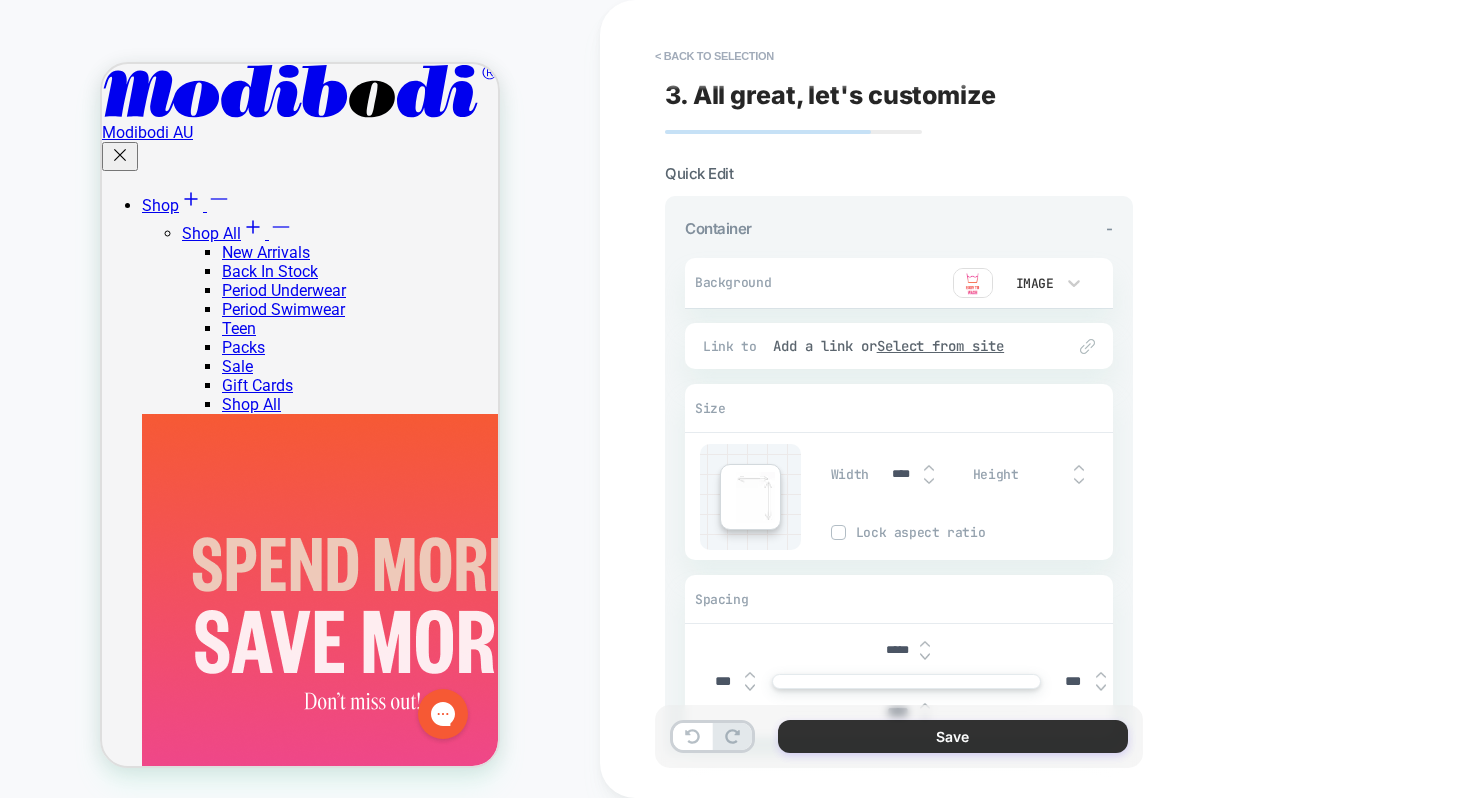 type on "*****" 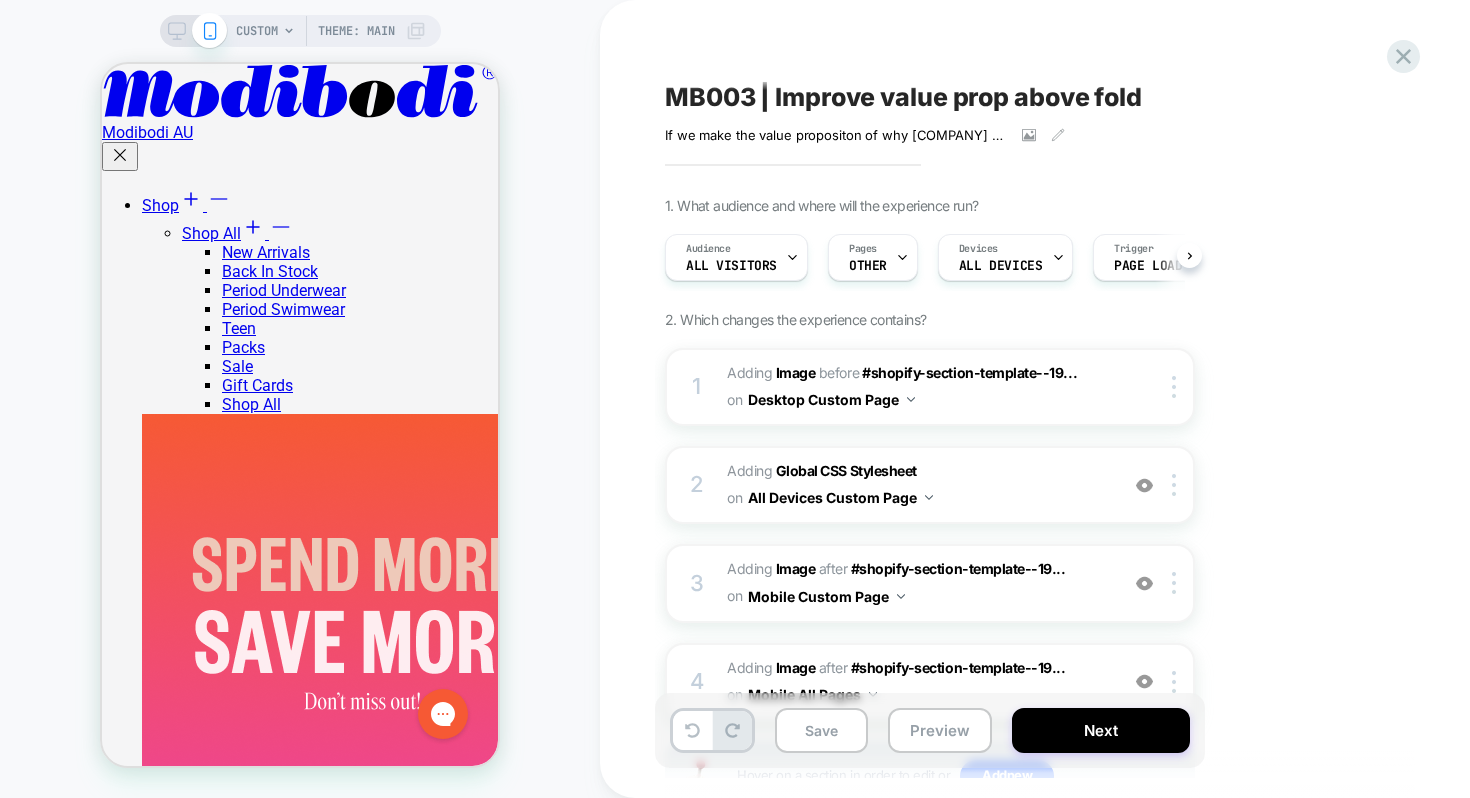 scroll, scrollTop: 0, scrollLeft: 1, axis: horizontal 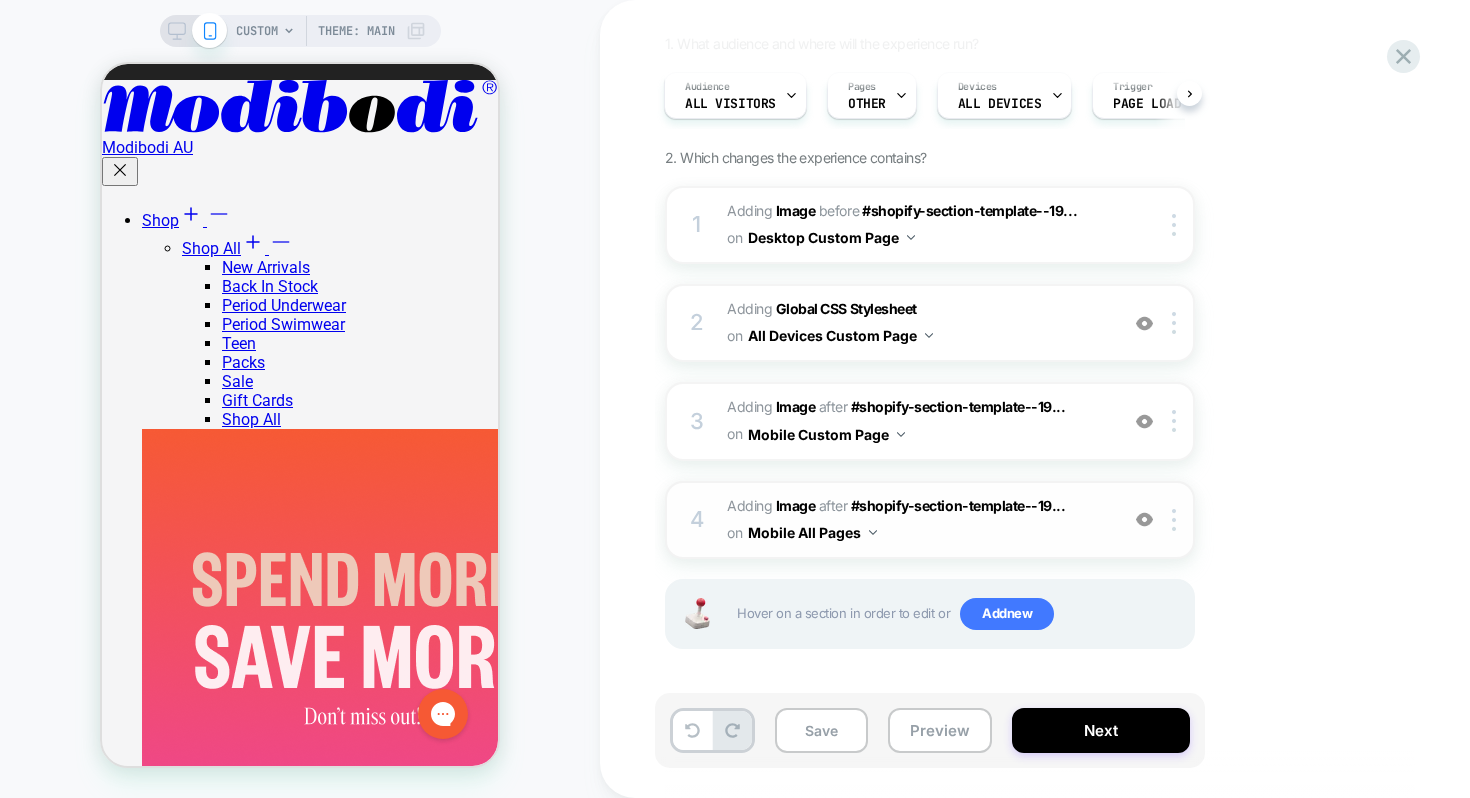 click at bounding box center (1144, 519) 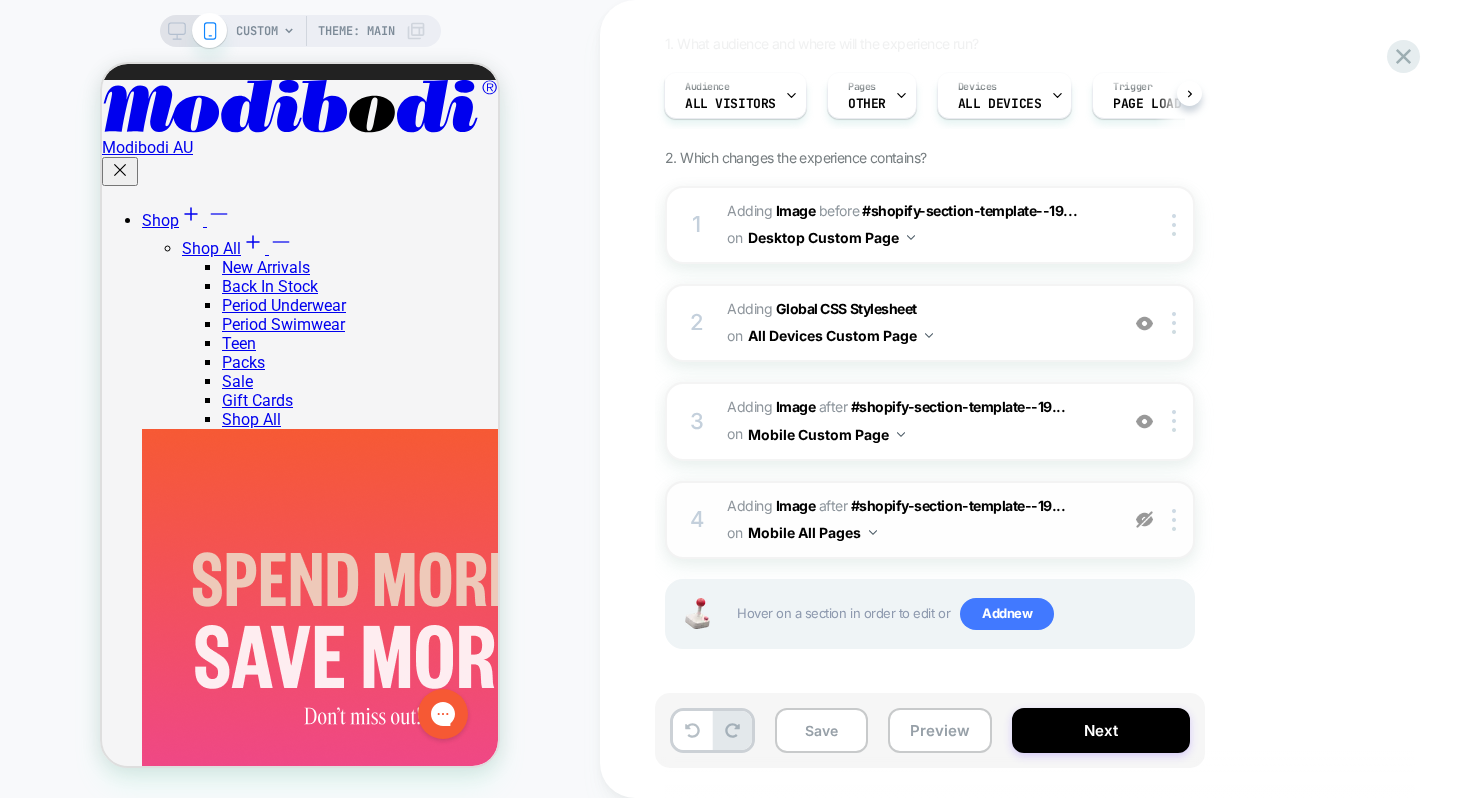 click at bounding box center [1144, 519] 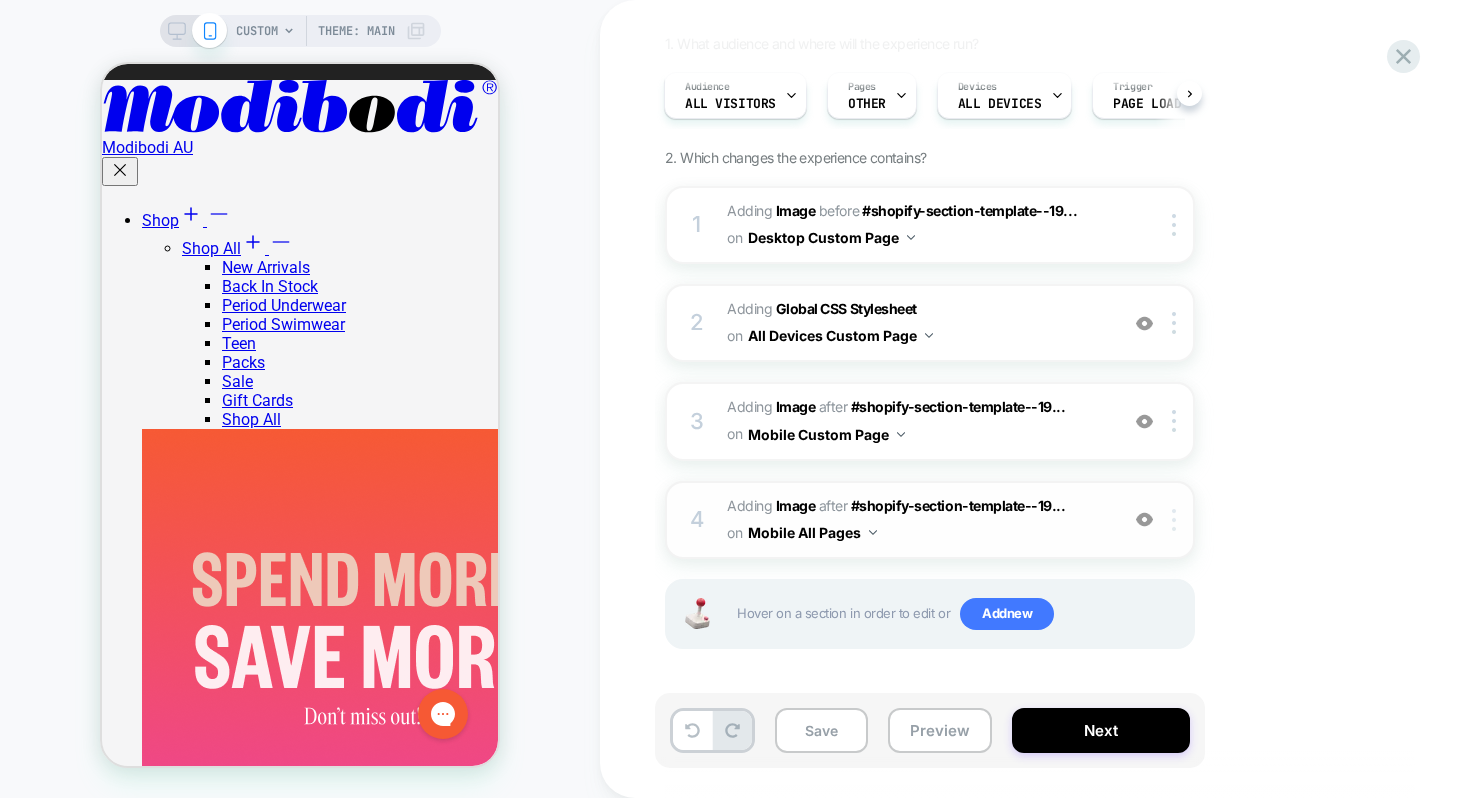 click at bounding box center (1174, 520) 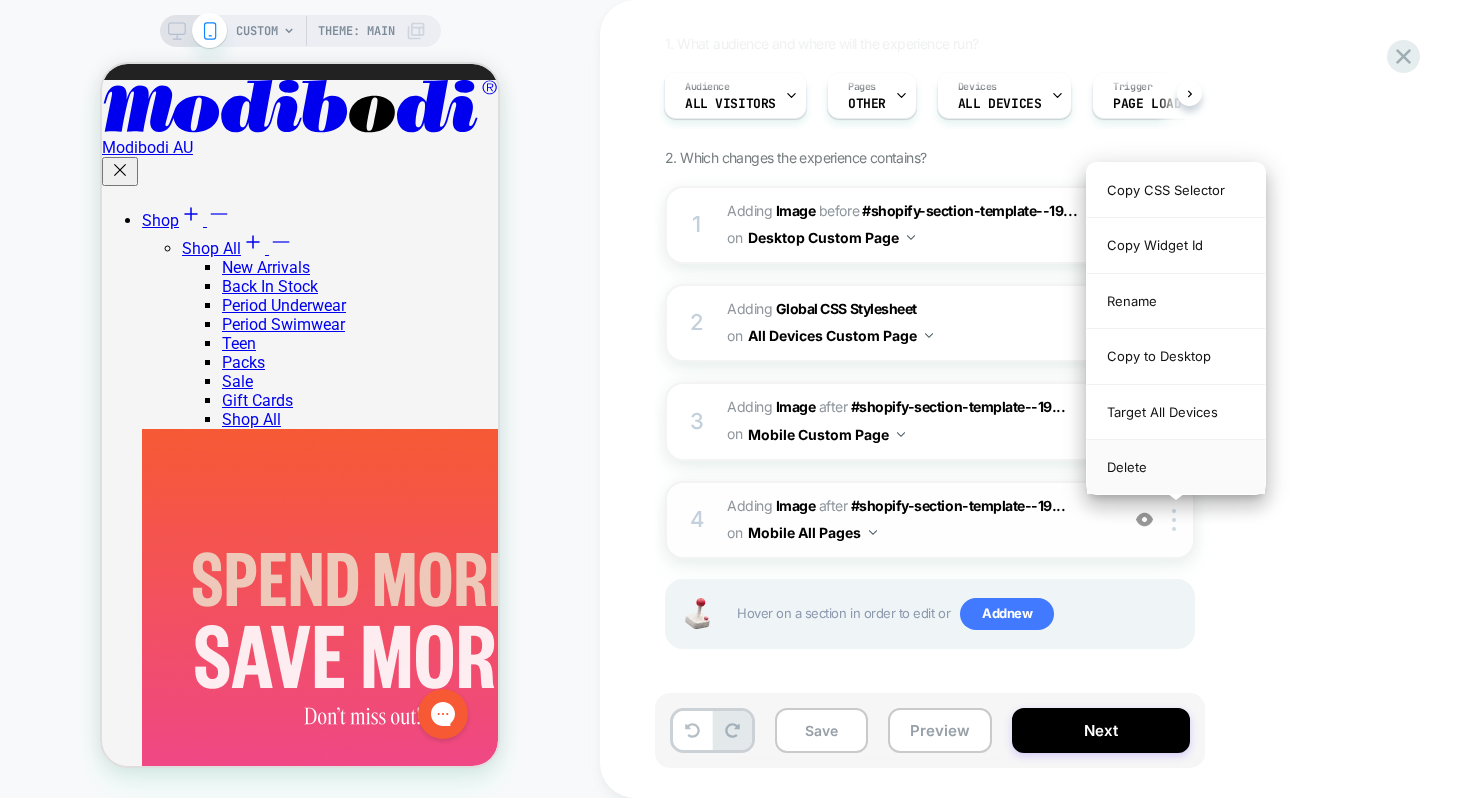 click on "Delete" at bounding box center (1176, 467) 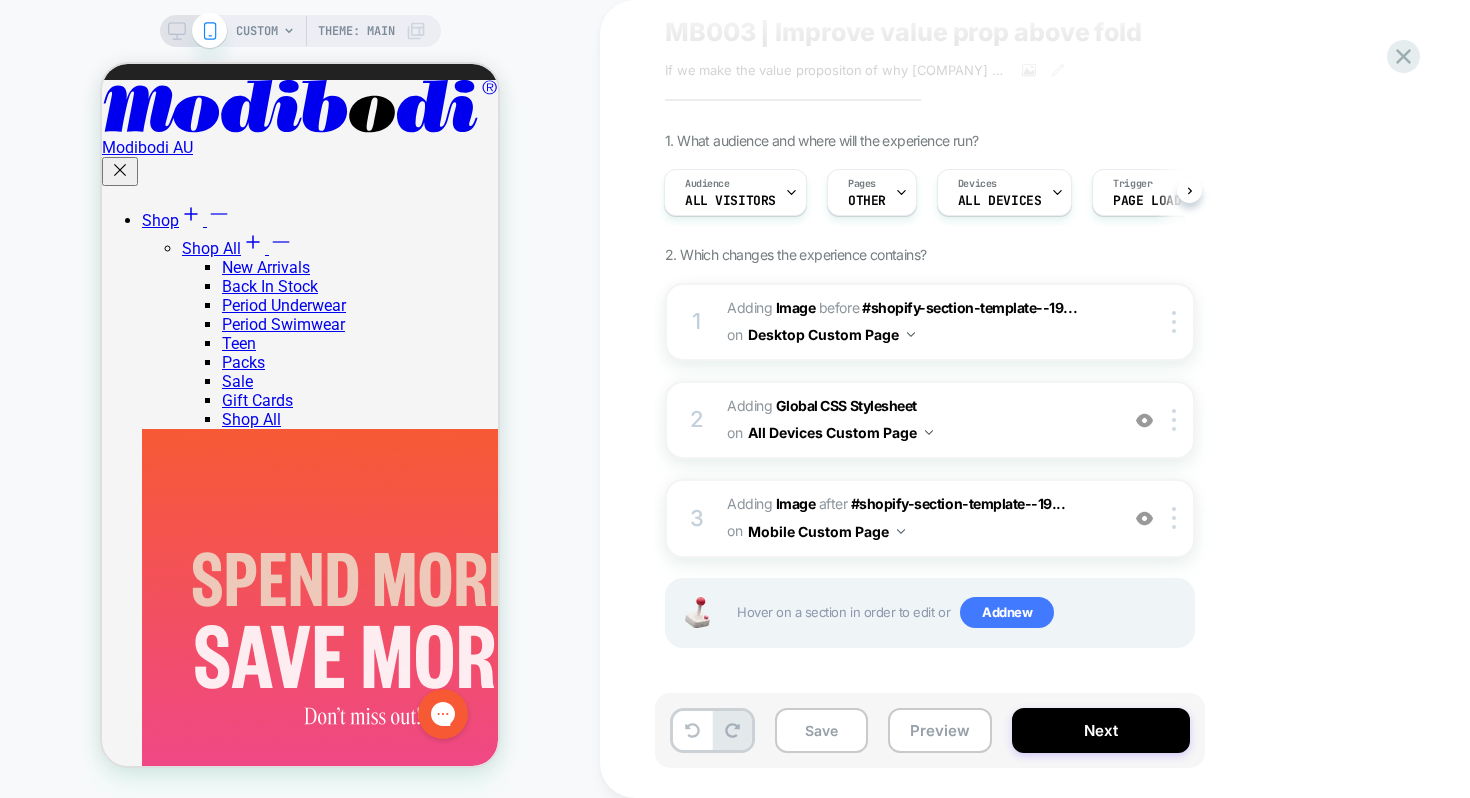 scroll, scrollTop: 64, scrollLeft: 0, axis: vertical 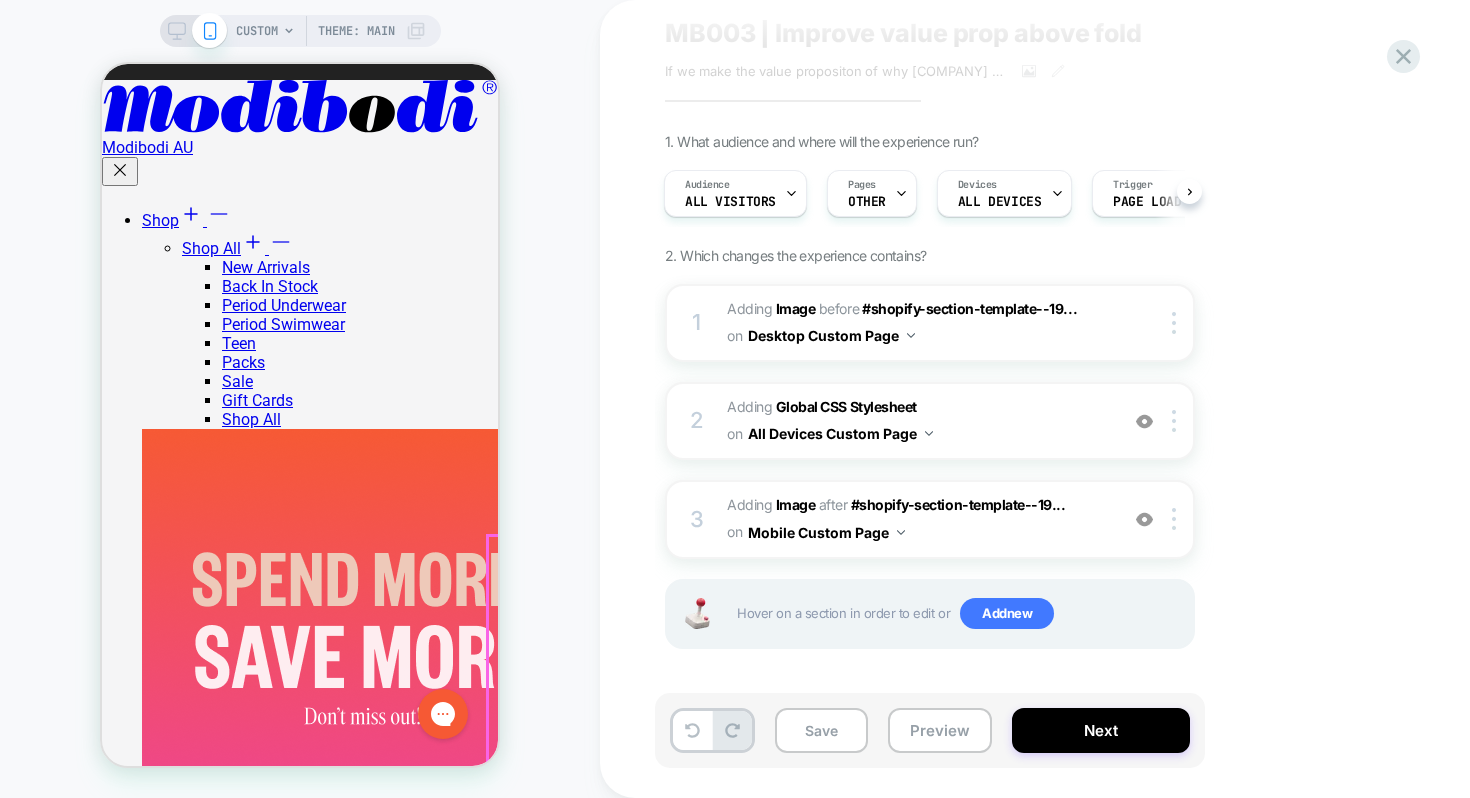 drag, startPoint x: 409, startPoint y: 514, endPoint x: 537, endPoint y: 588, distance: 147.85127 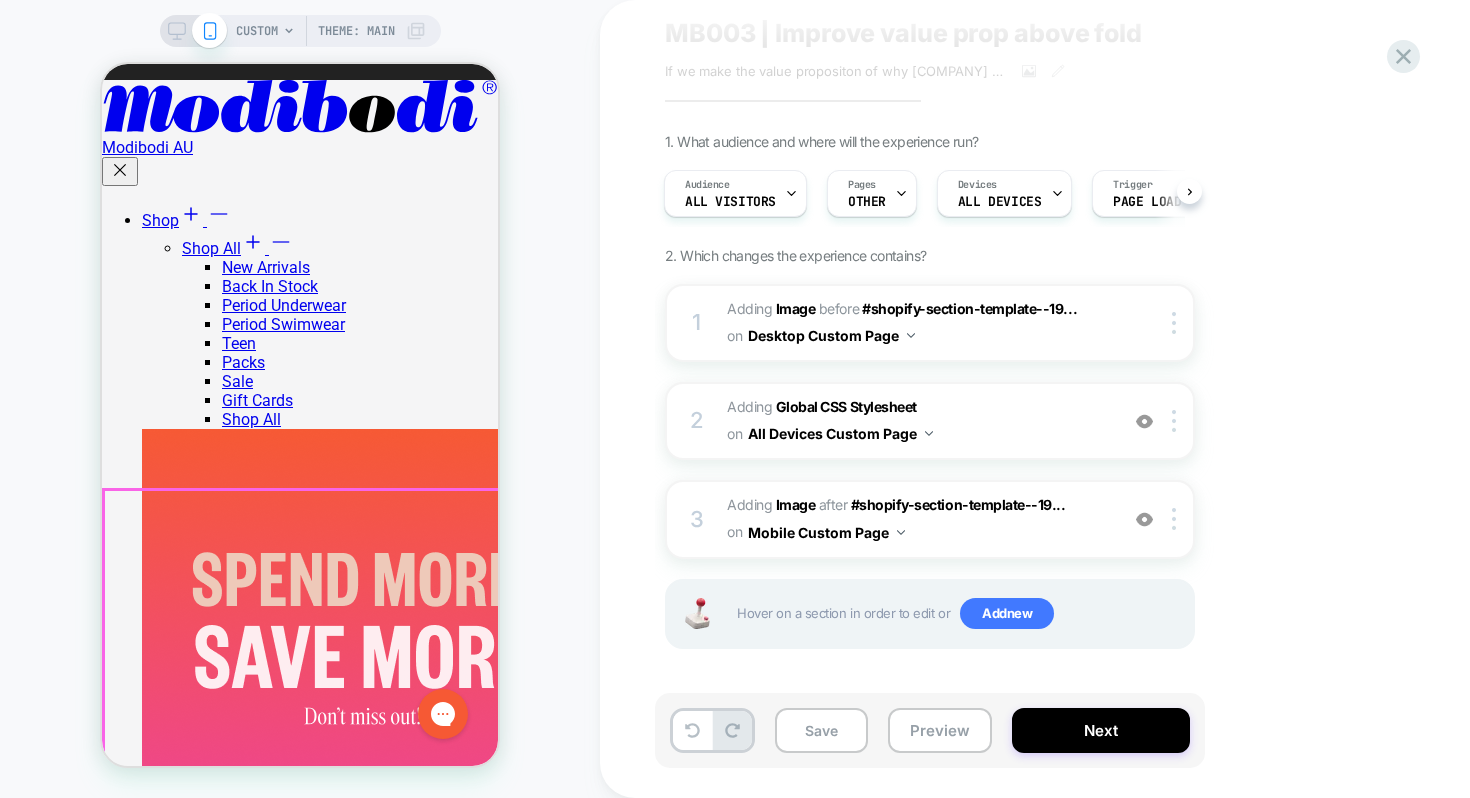 drag, startPoint x: 391, startPoint y: 508, endPoint x: 551, endPoint y: 555, distance: 166.7603 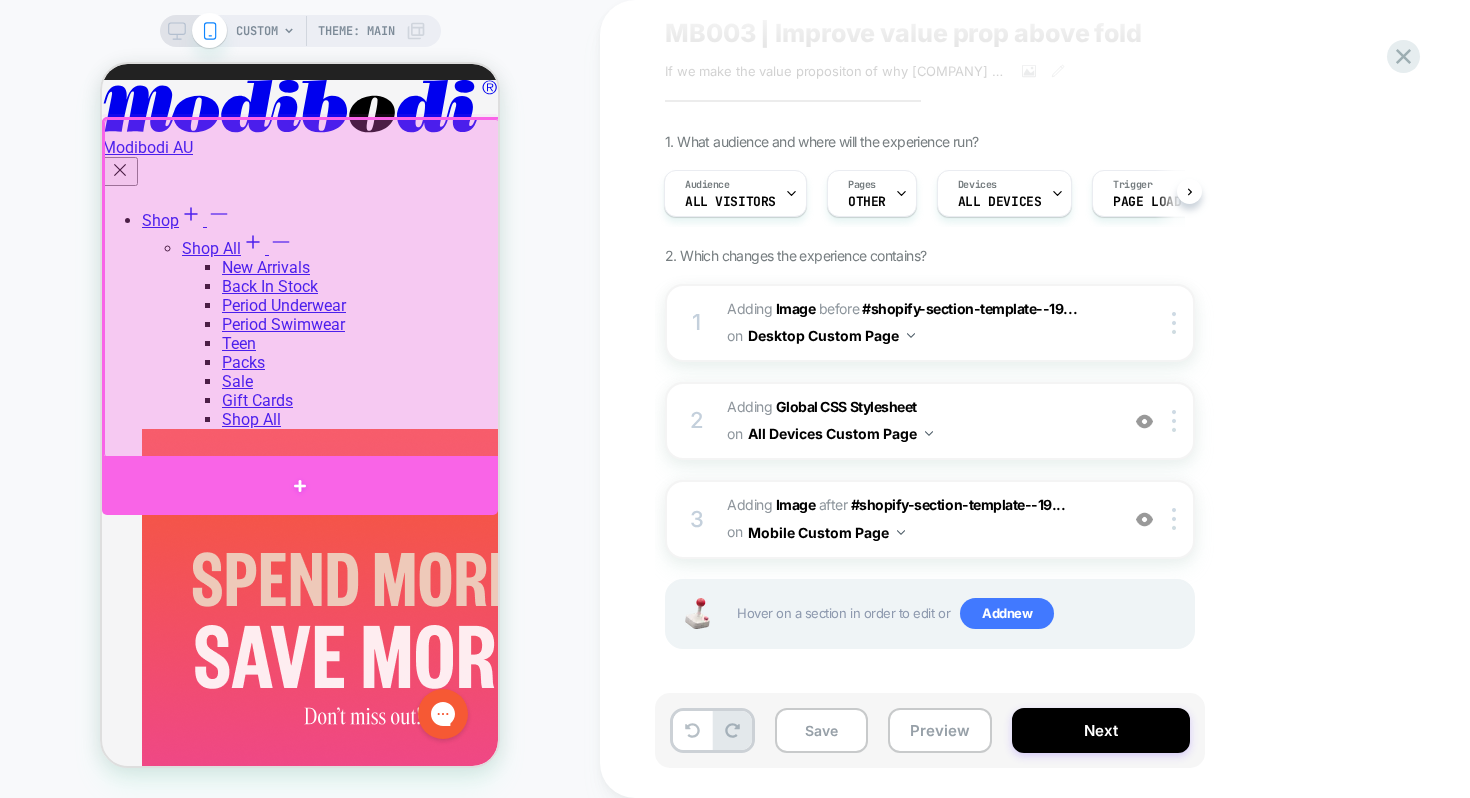 click at bounding box center [300, 485] 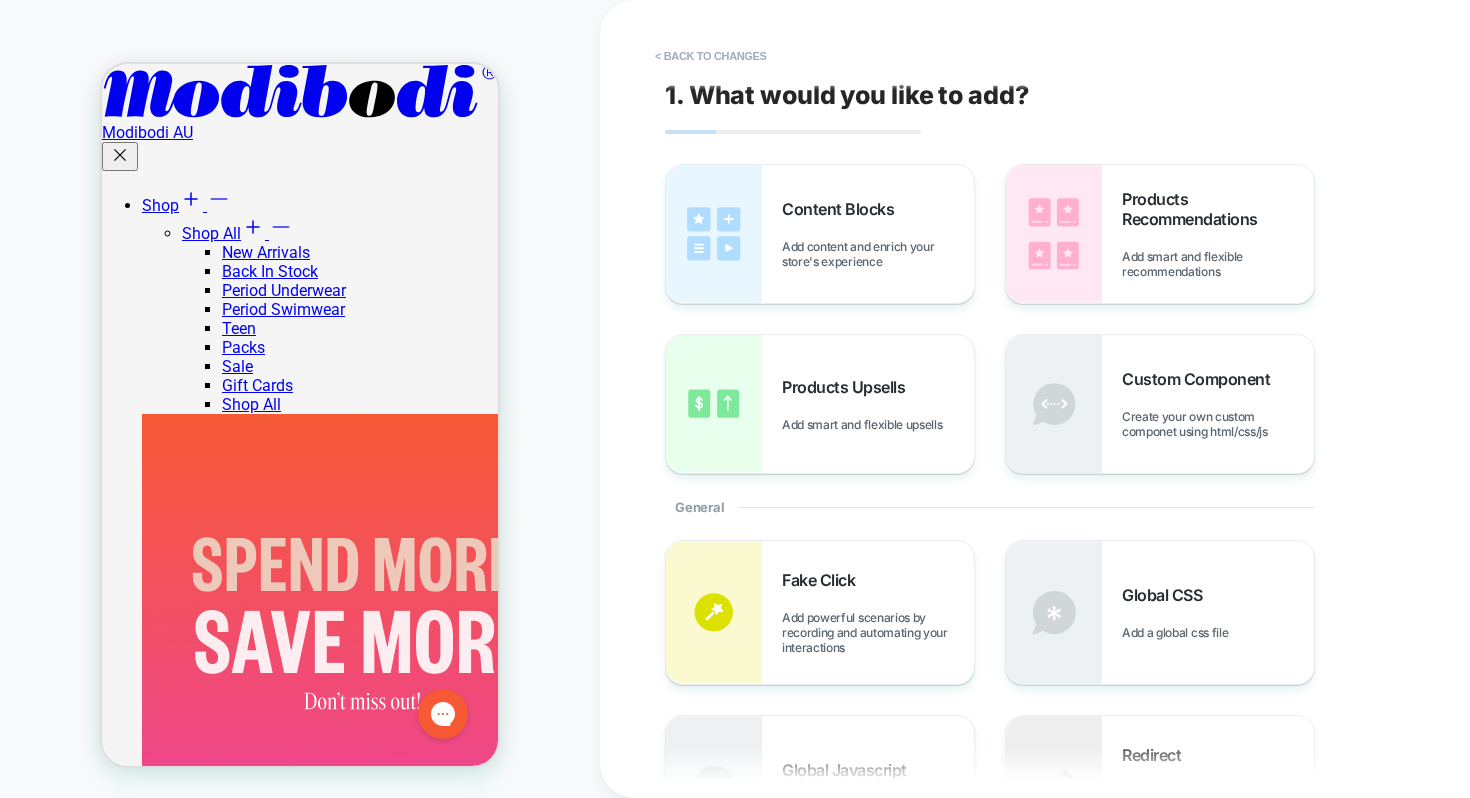scroll, scrollTop: 137, scrollLeft: 0, axis: vertical 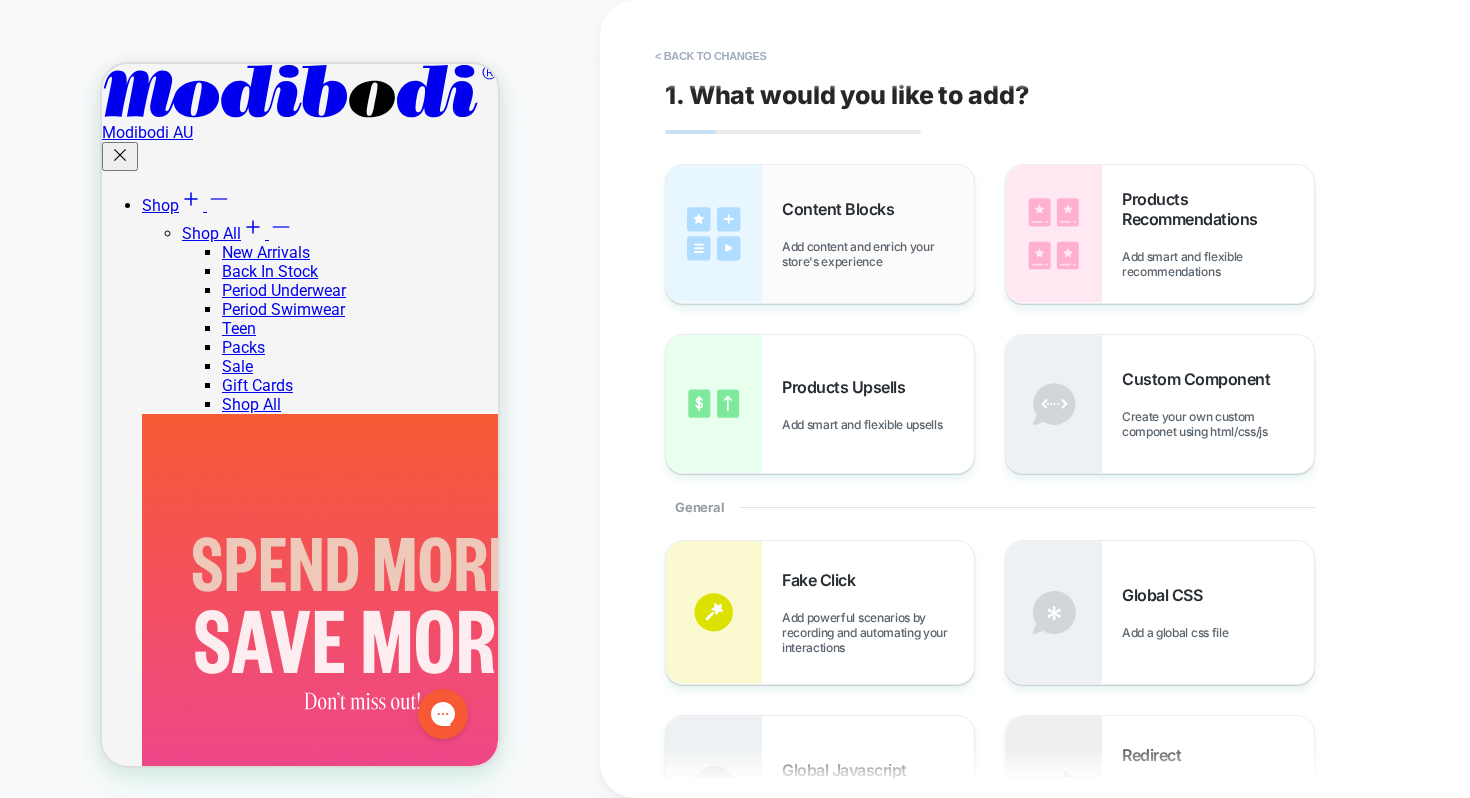 click on "Content Blocks Add content and enrich your store's experience" at bounding box center [820, 234] 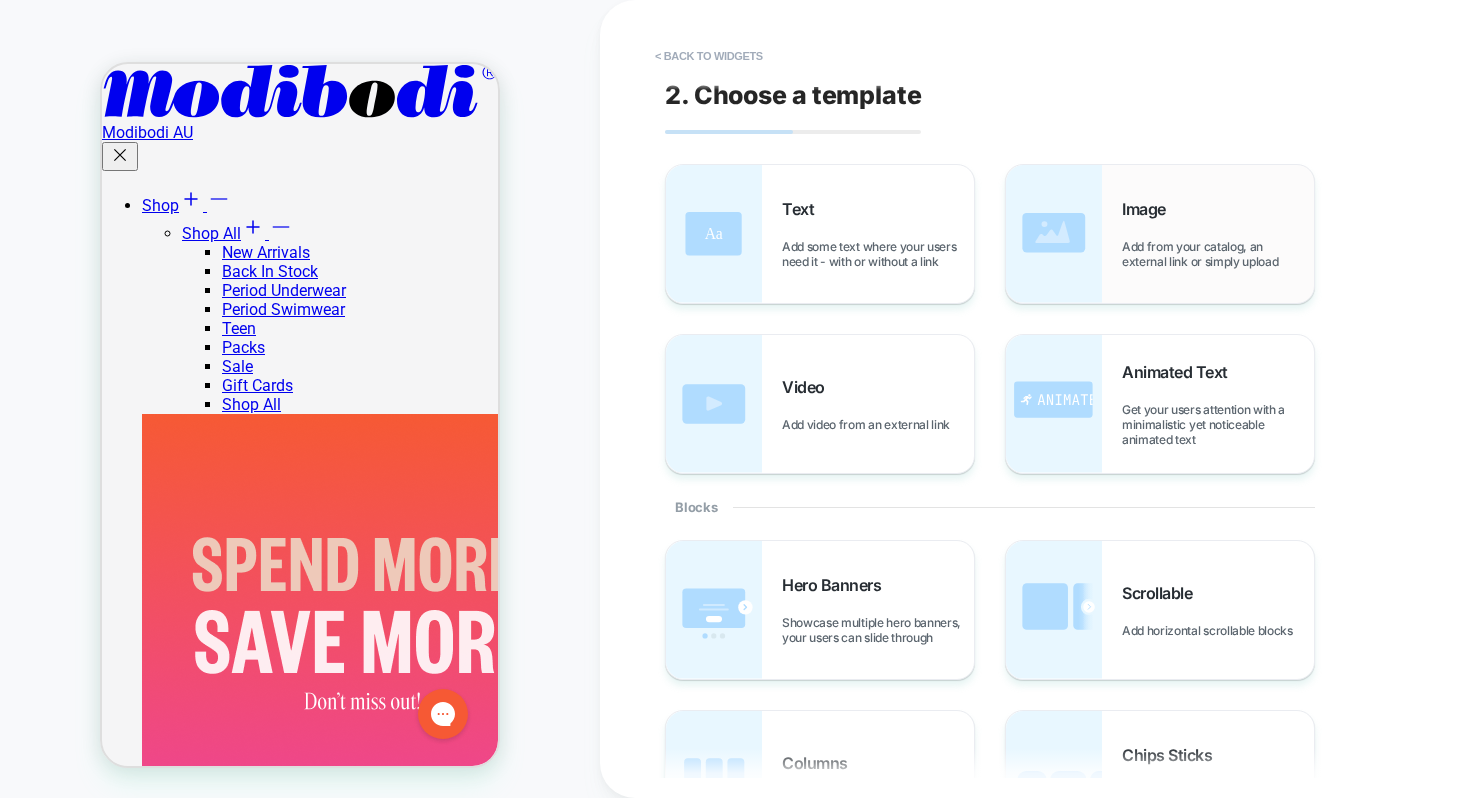 click at bounding box center (1054, 234) 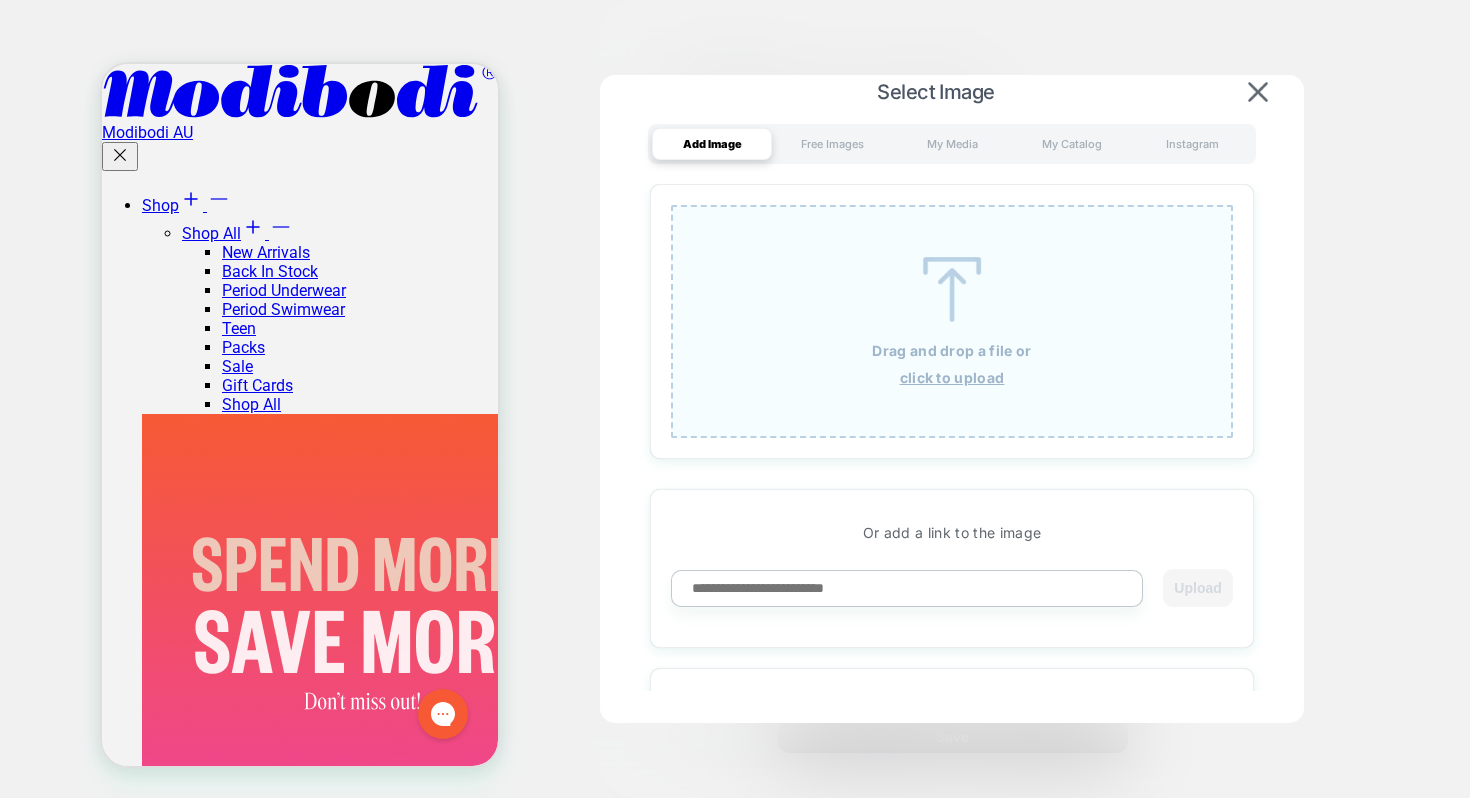 scroll, scrollTop: 285, scrollLeft: 0, axis: vertical 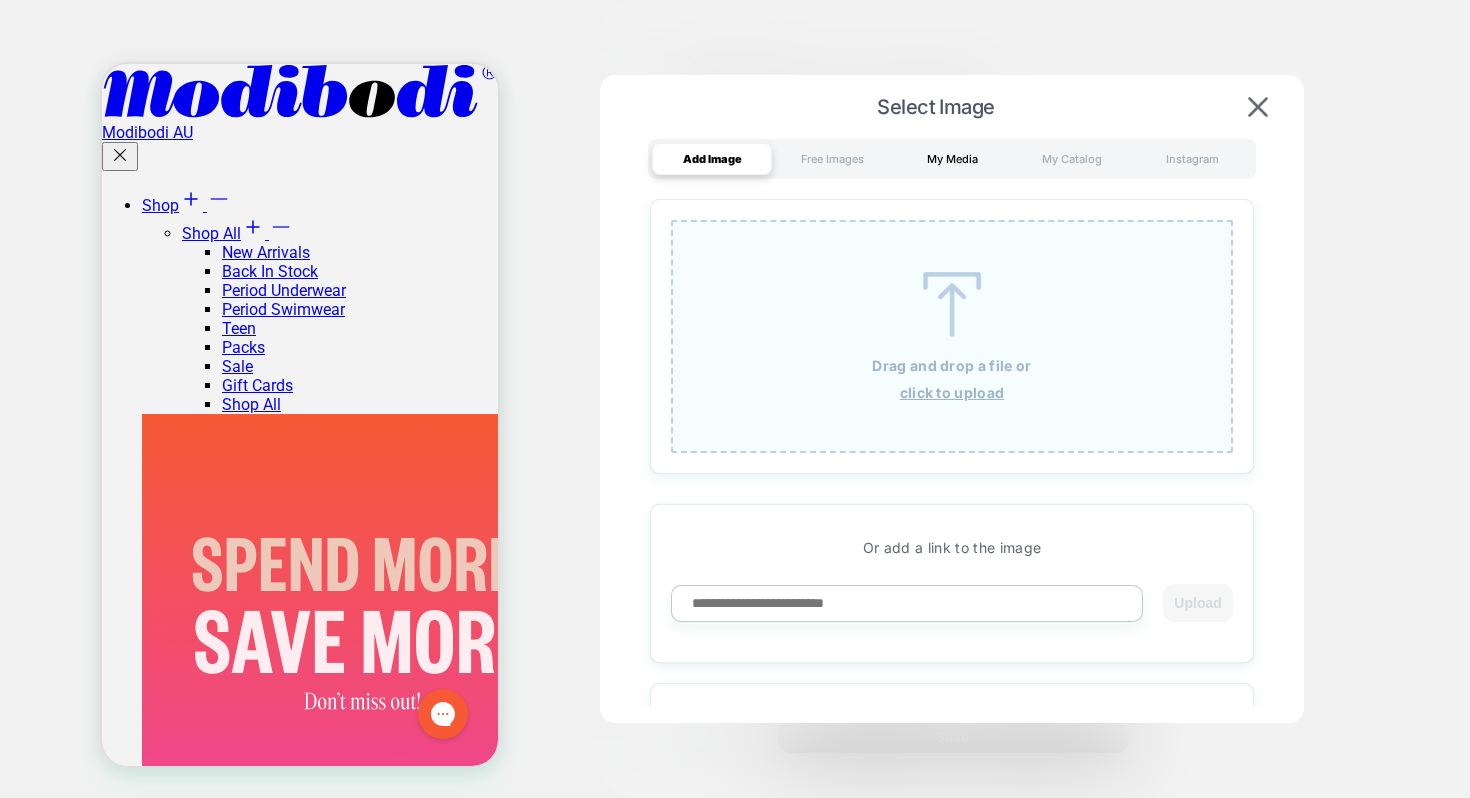 click on "My Media" at bounding box center [952, 159] 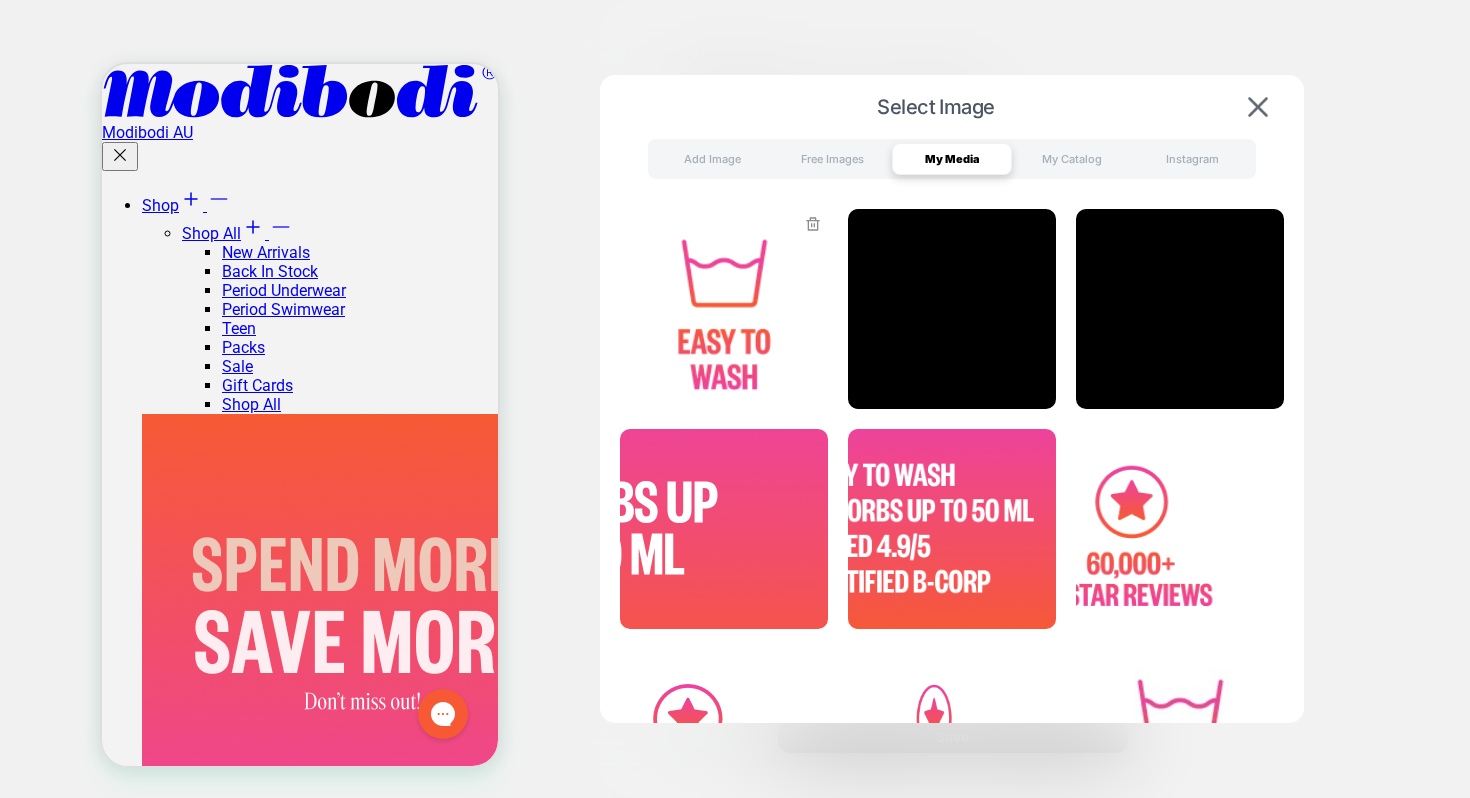 click at bounding box center [724, 309] 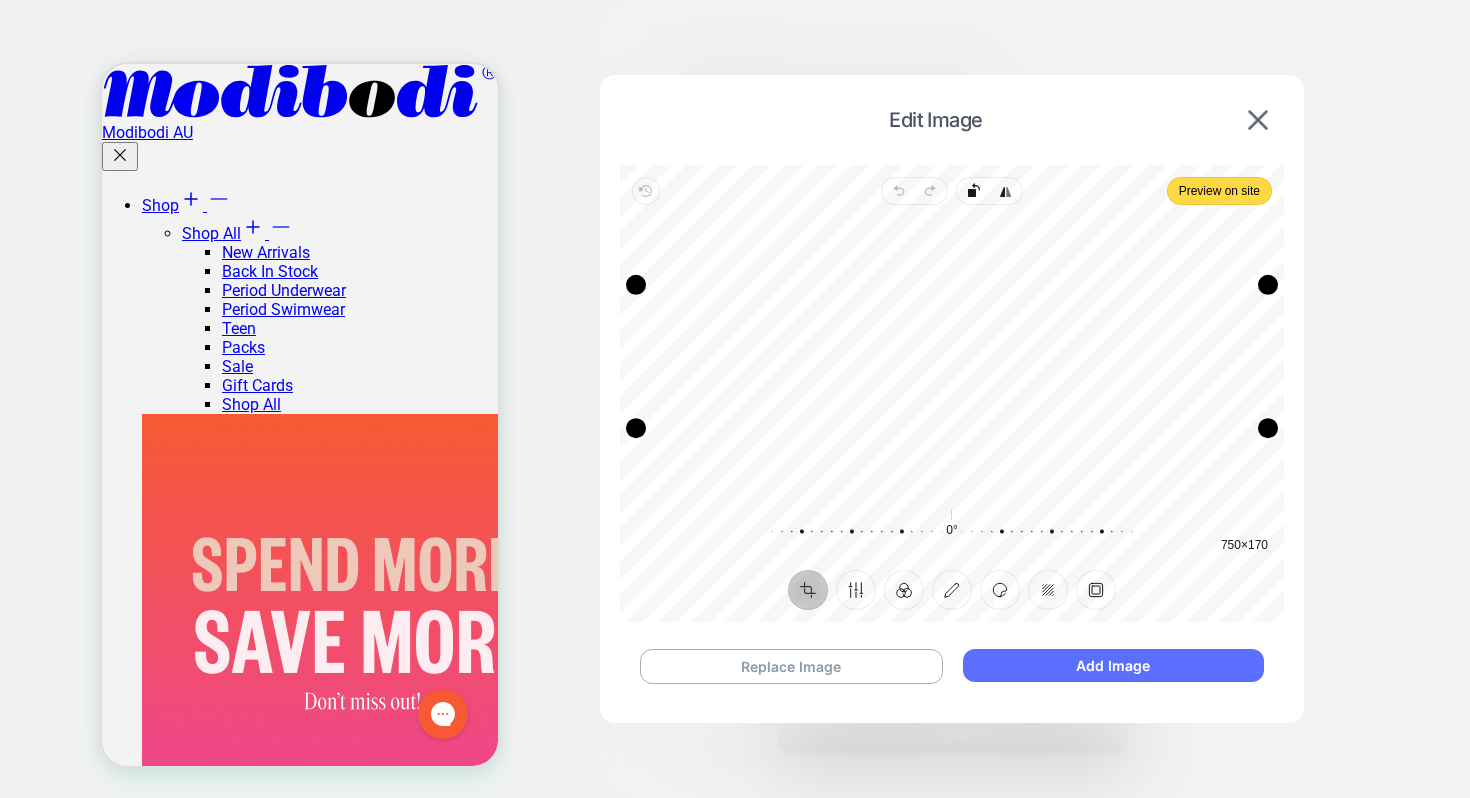 click on "Add Image" at bounding box center [1113, 665] 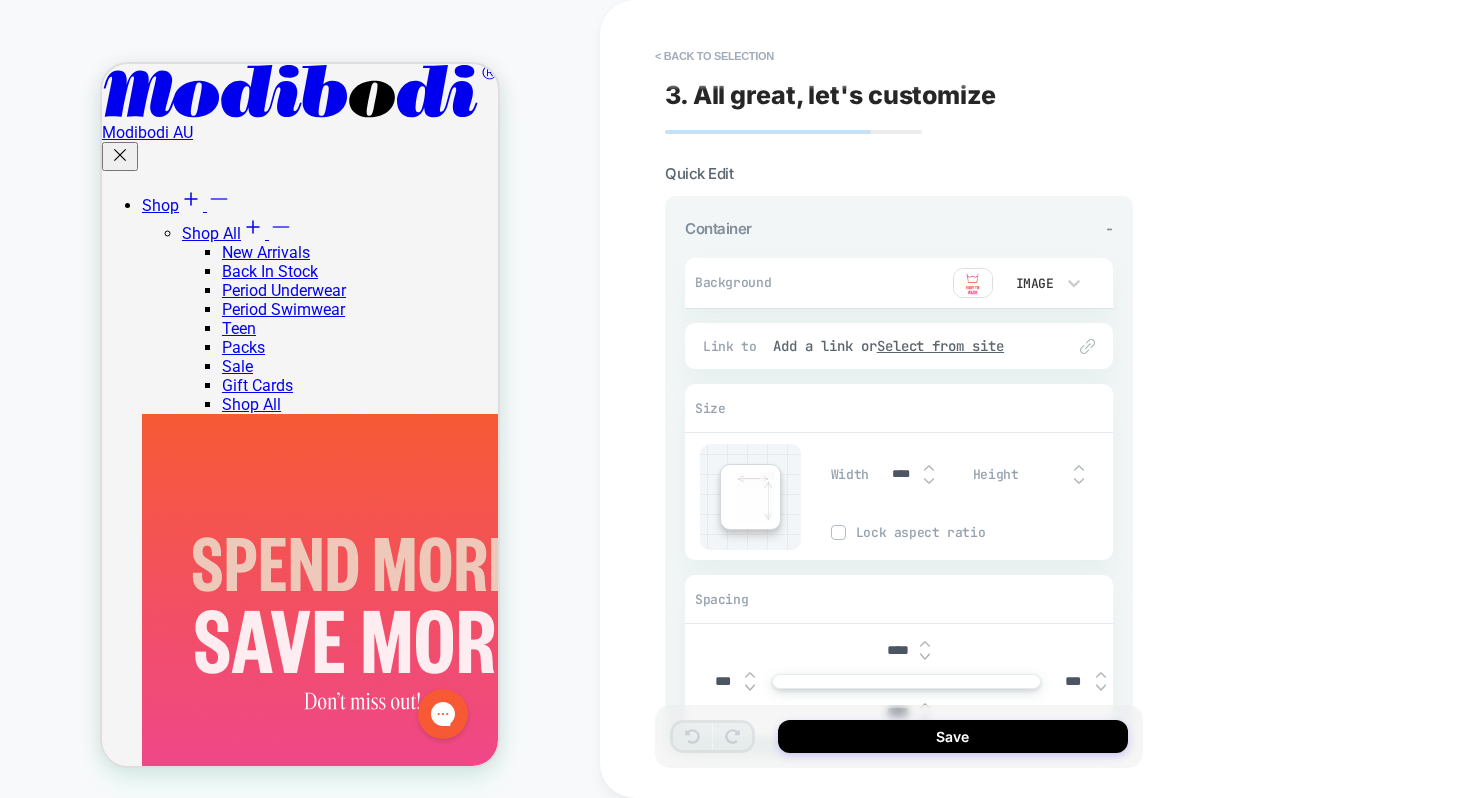 click on "****" at bounding box center (897, 650) 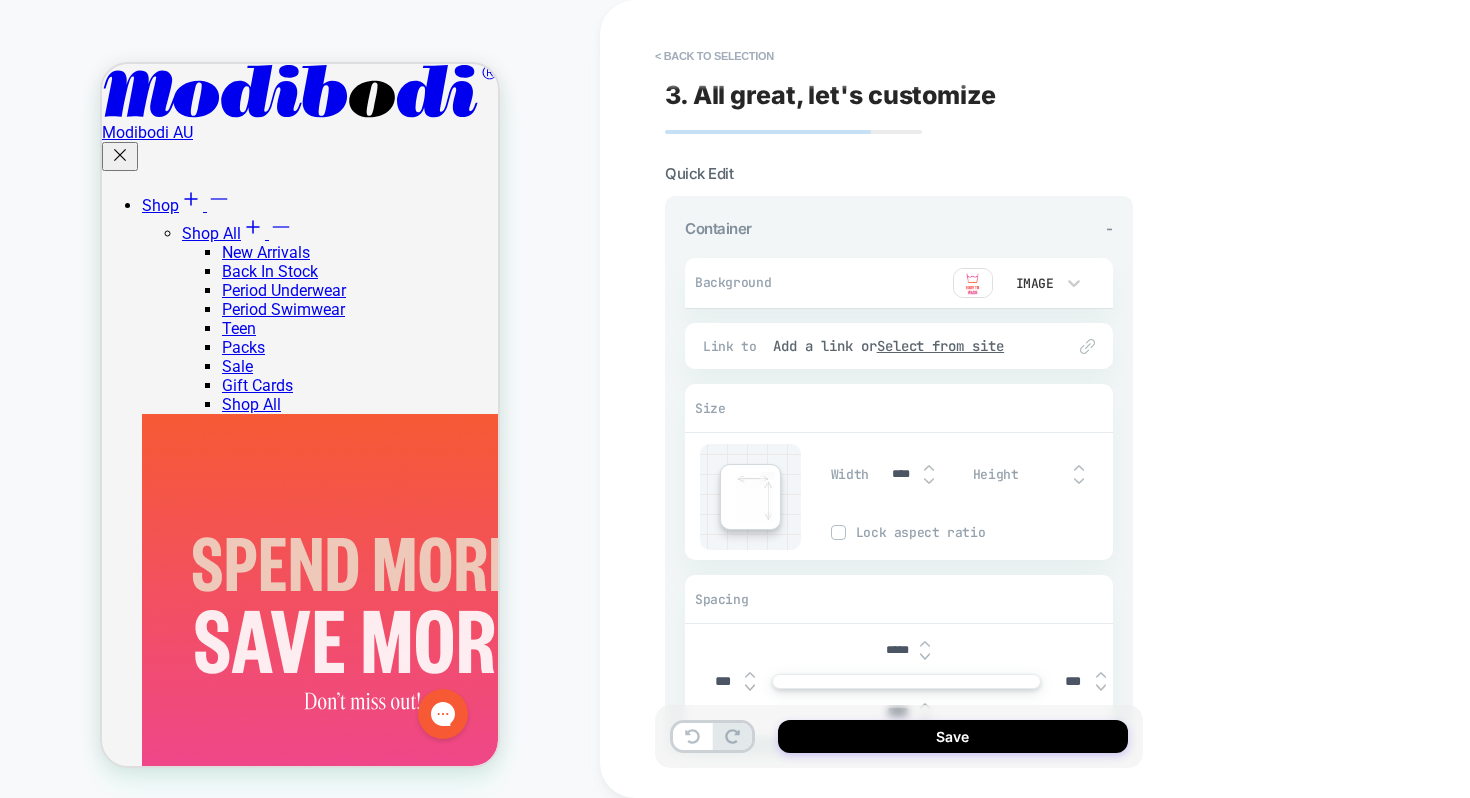 type on "****" 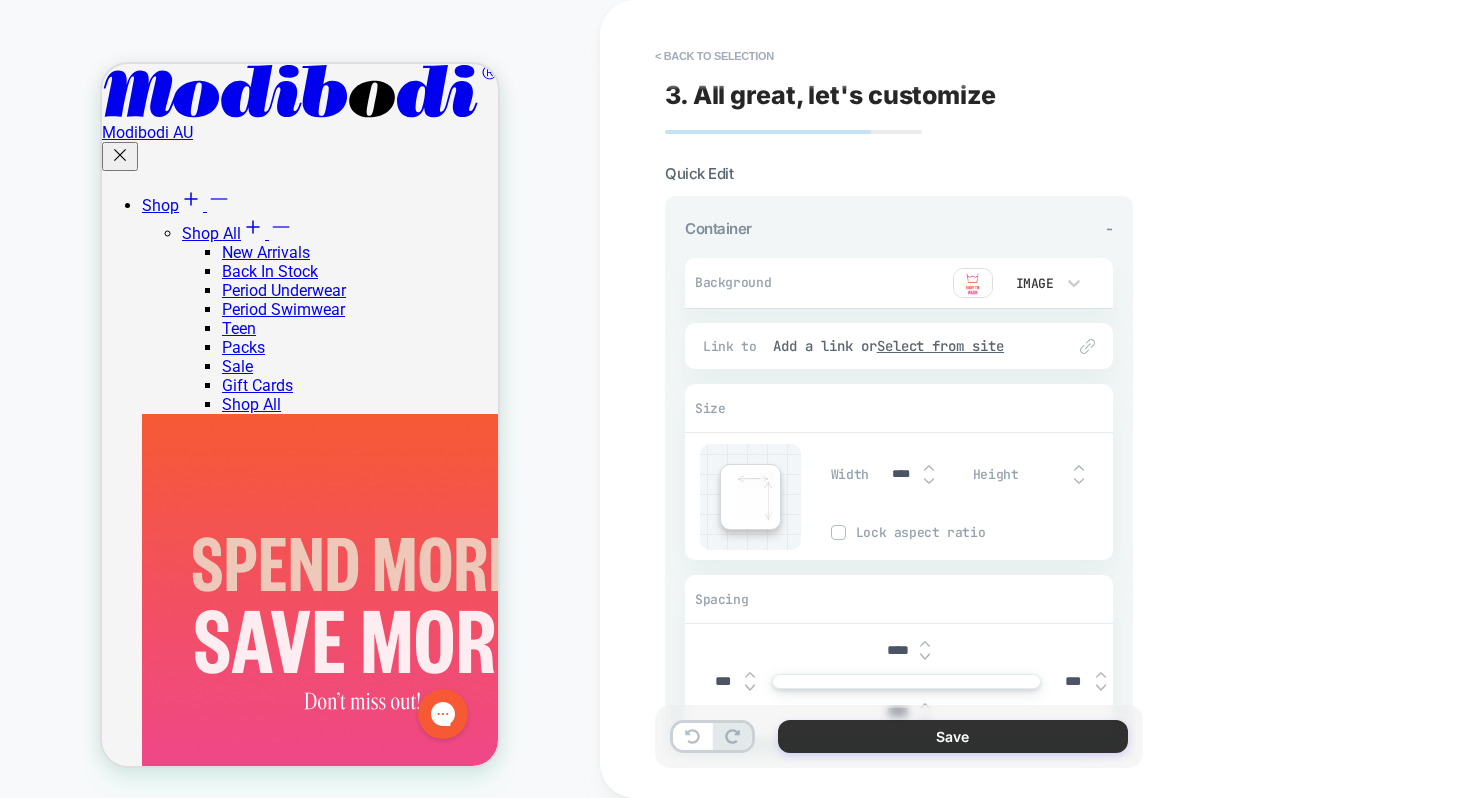 type on "****" 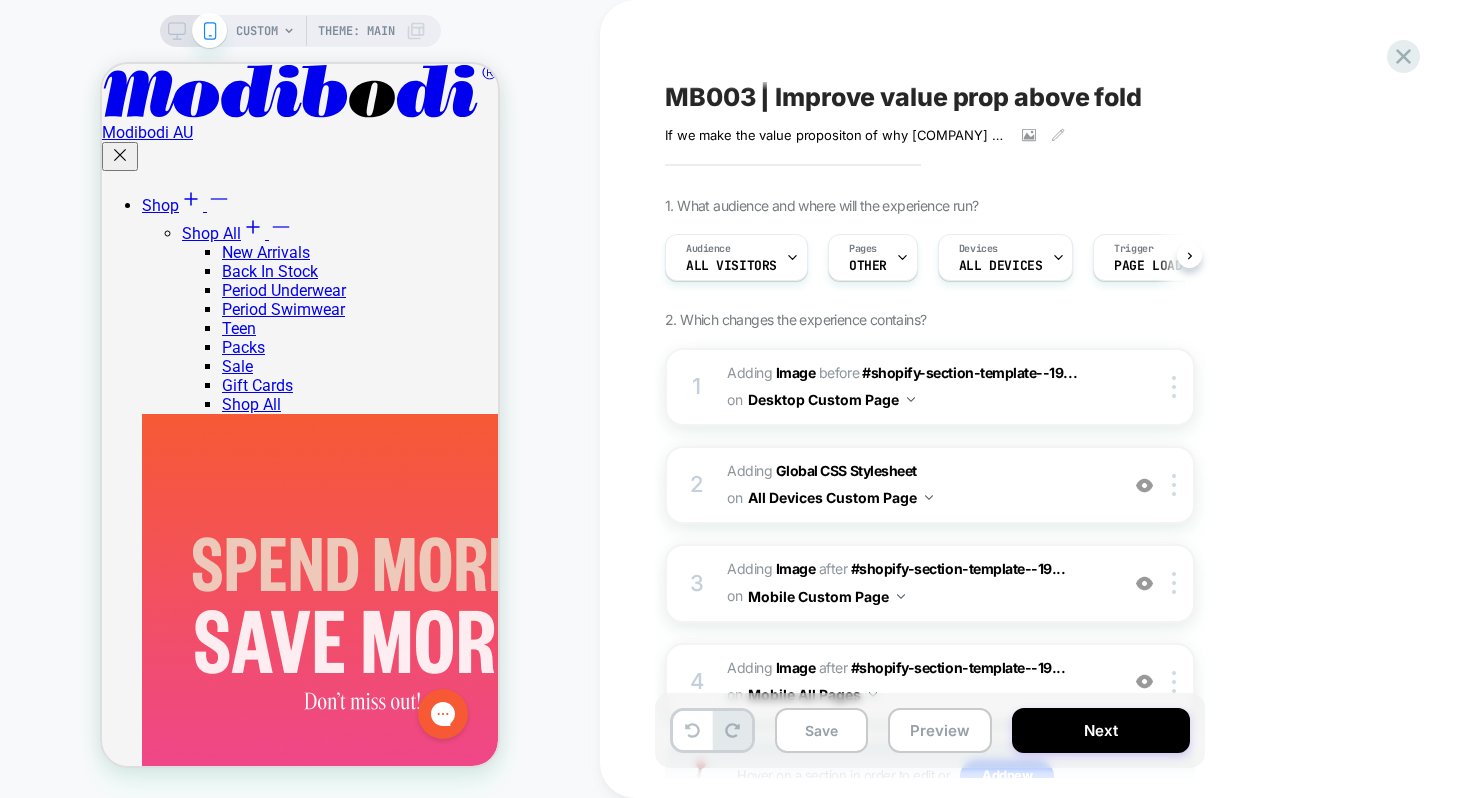 scroll, scrollTop: 0, scrollLeft: 1, axis: horizontal 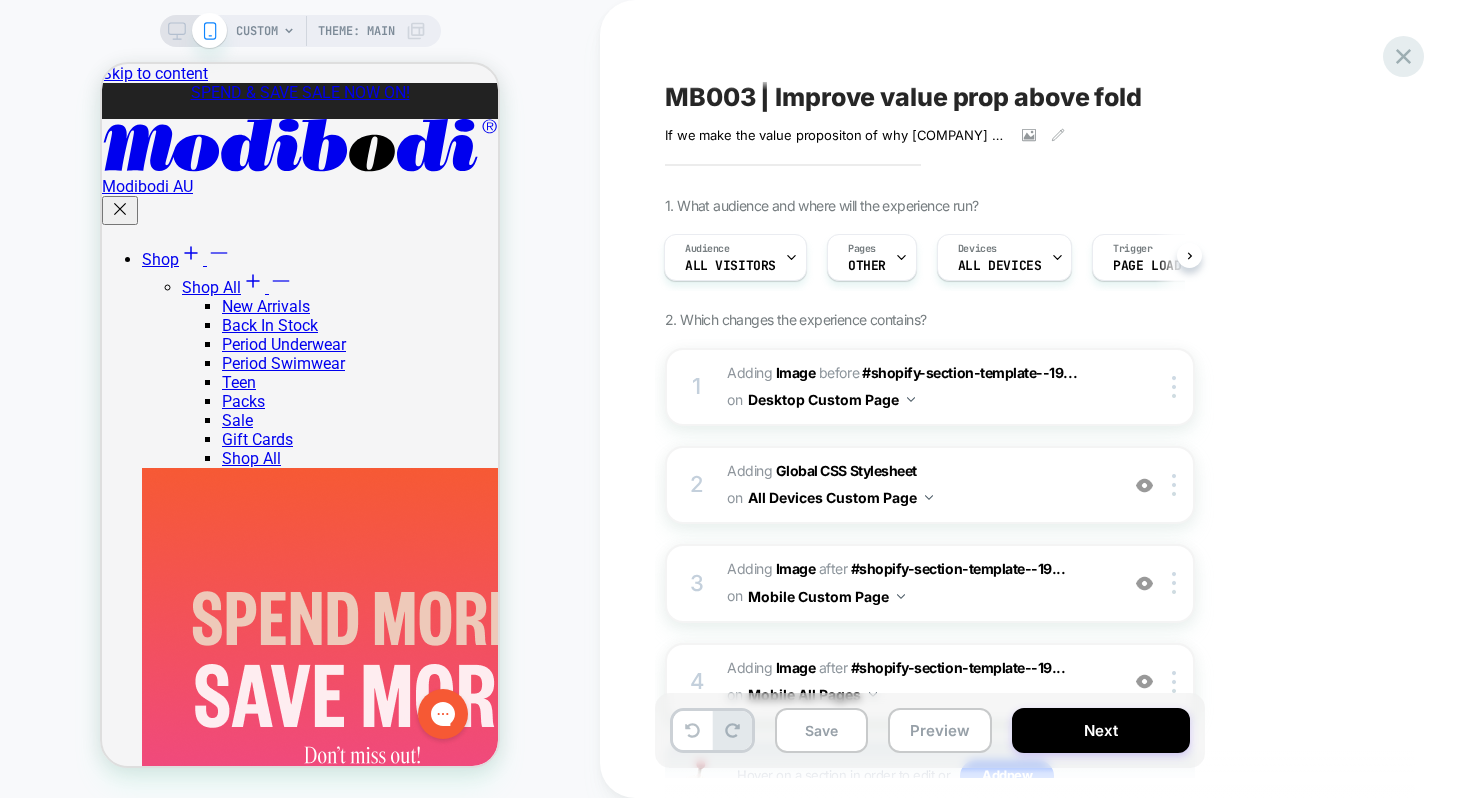 click 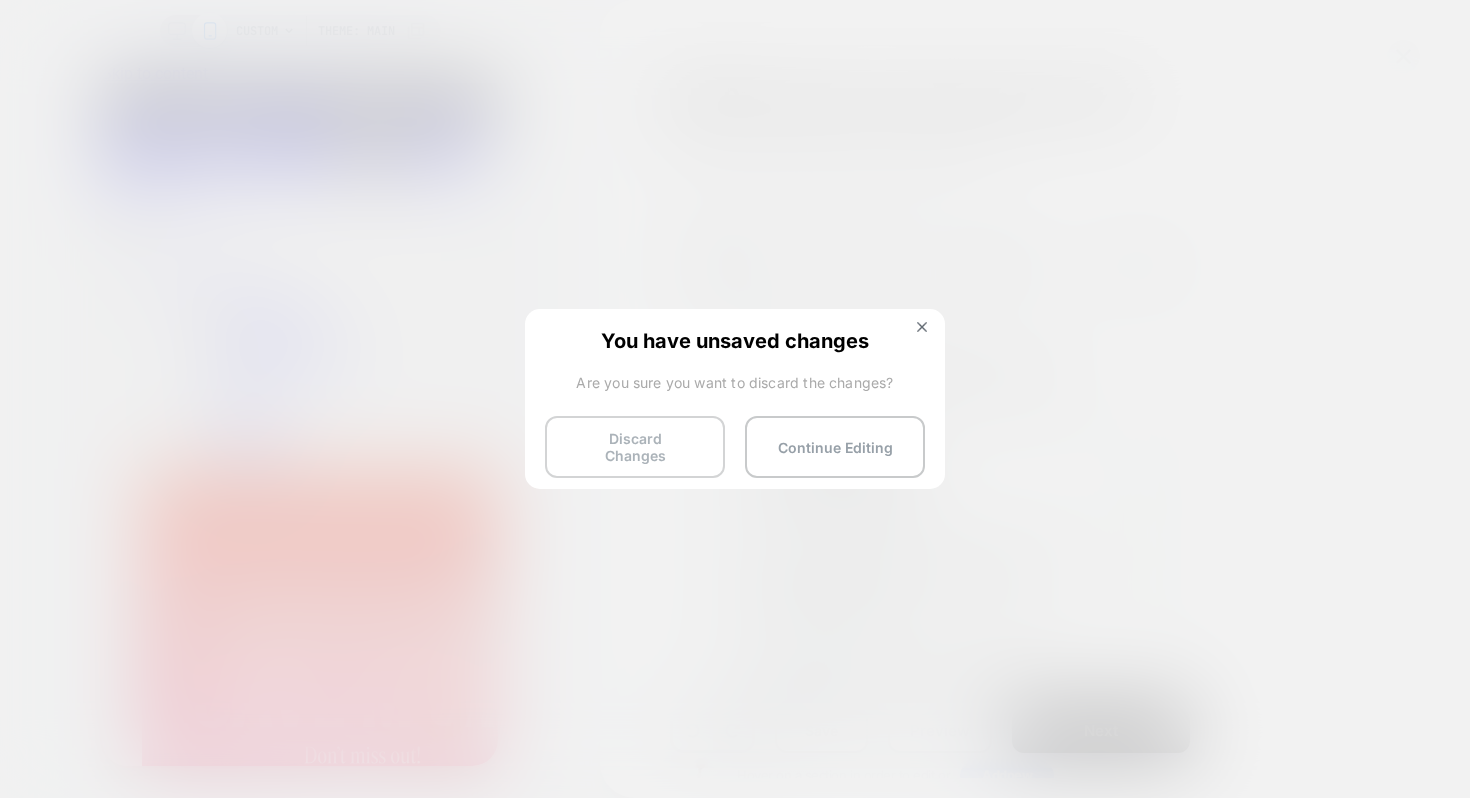 click on "Discard Changes" at bounding box center [635, 447] 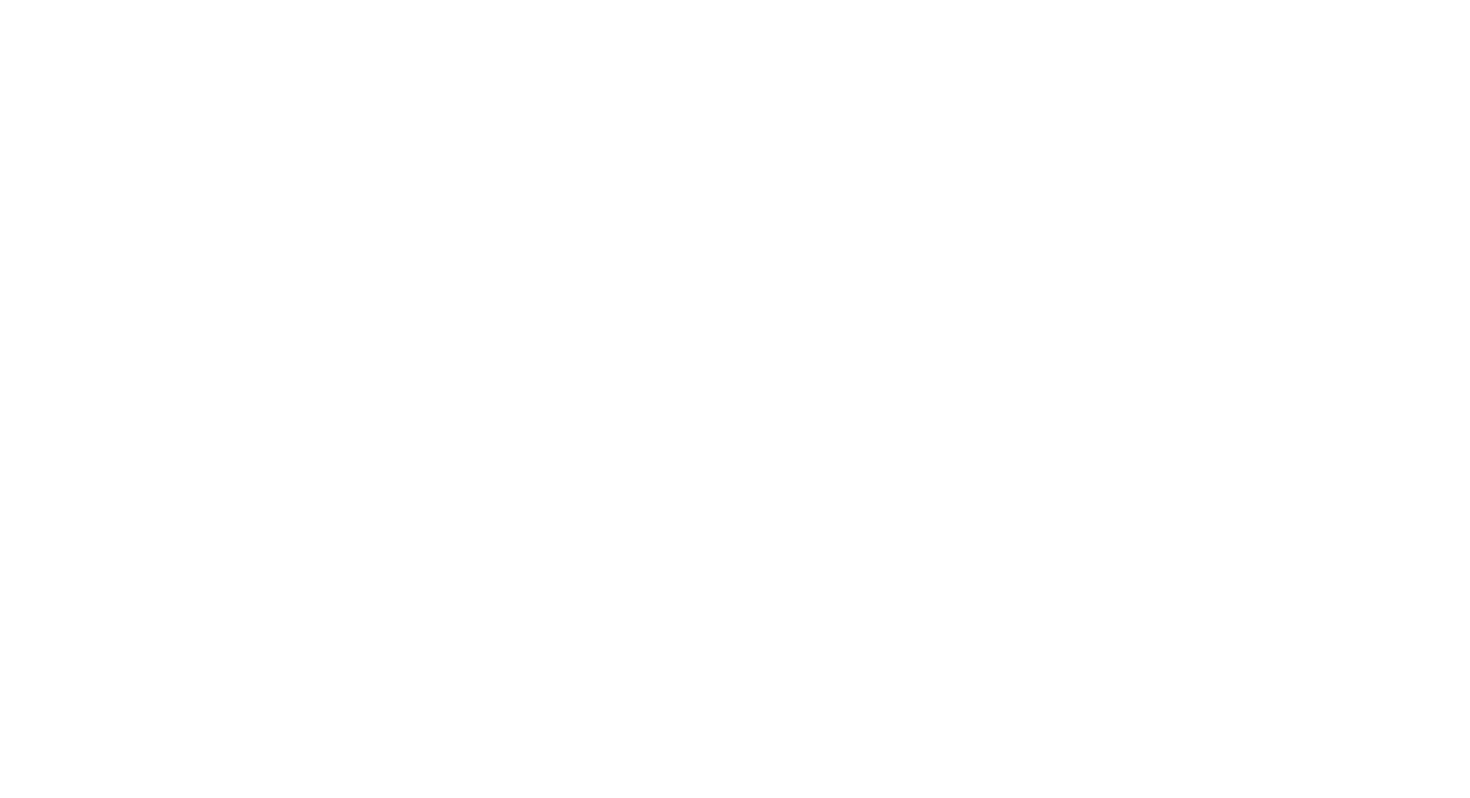 select on "*" 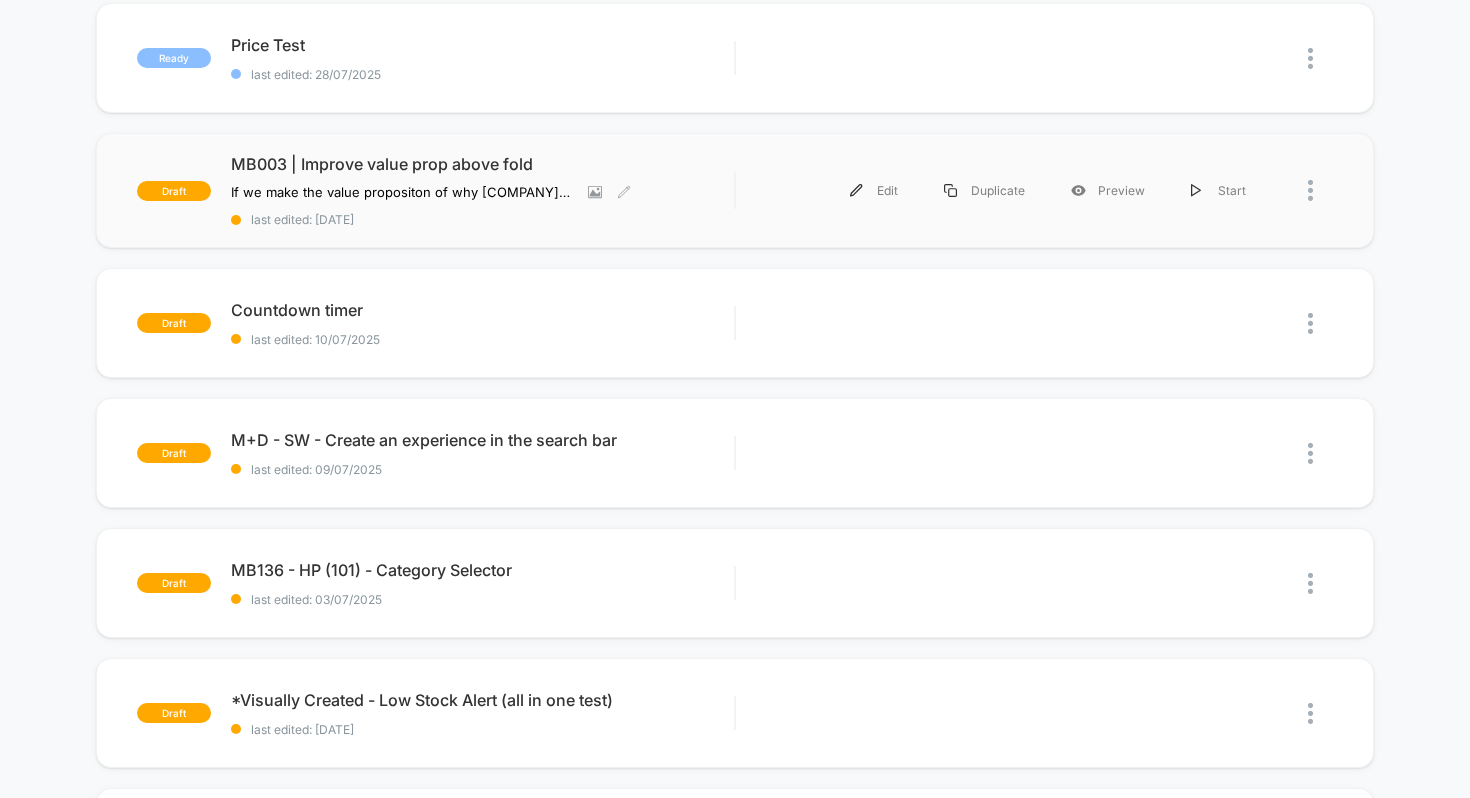 scroll, scrollTop: 349, scrollLeft: 0, axis: vertical 